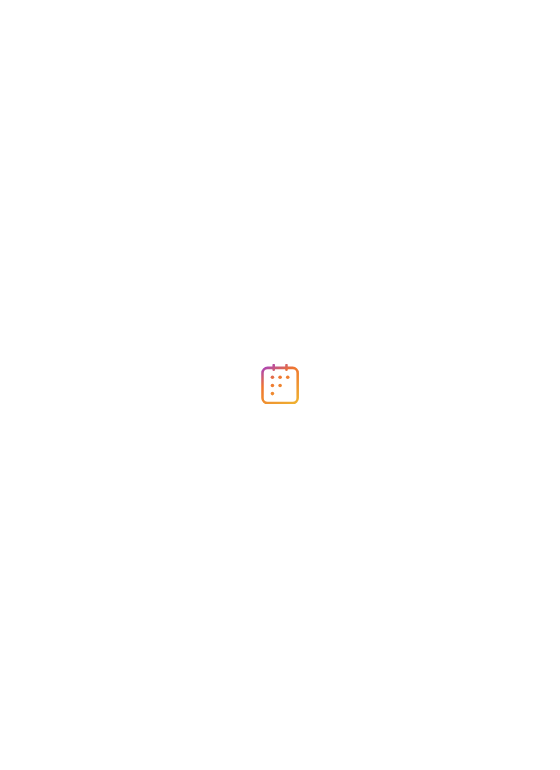 scroll, scrollTop: 0, scrollLeft: 0, axis: both 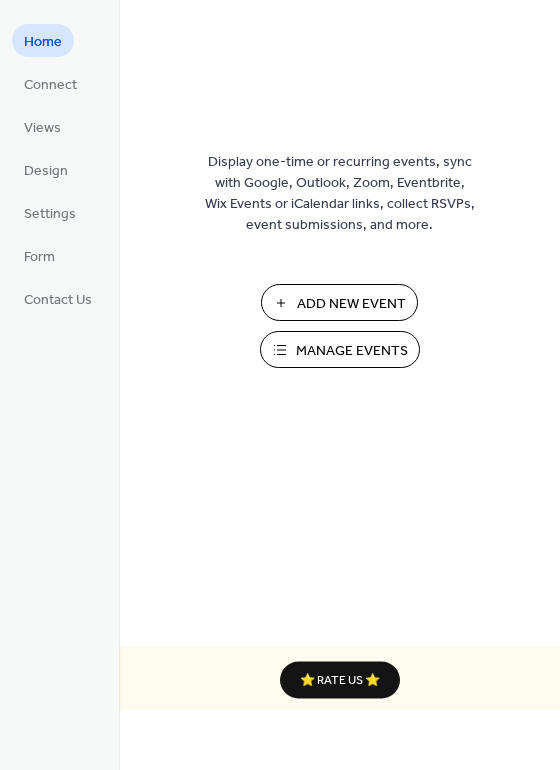click on "Add New Event" at bounding box center (351, 304) 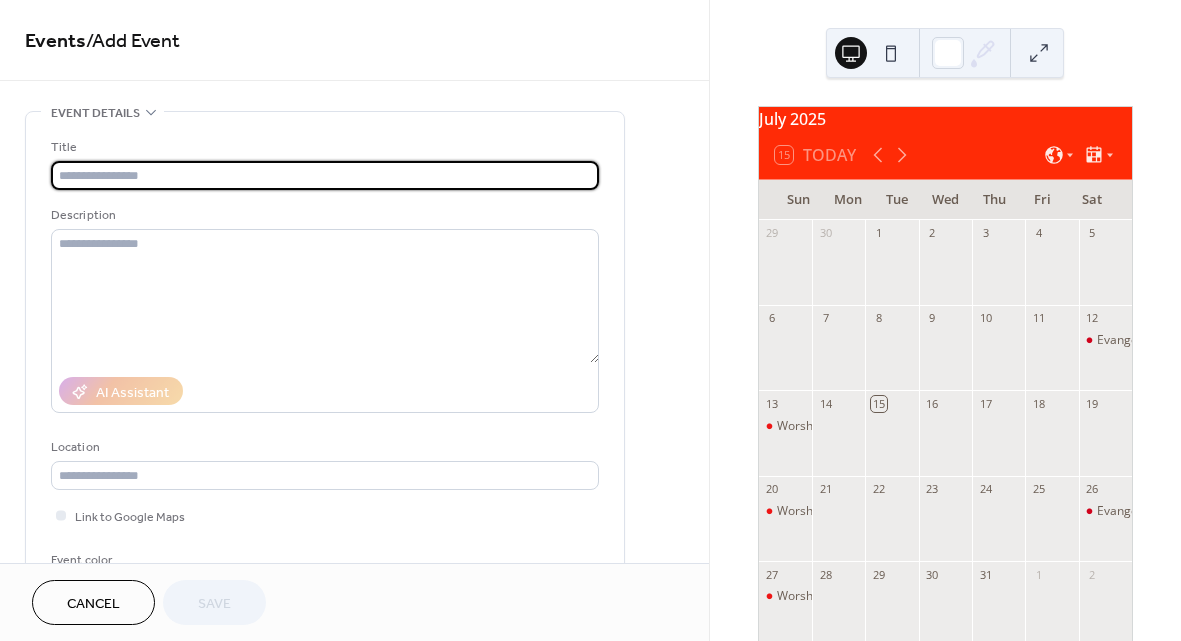scroll, scrollTop: 0, scrollLeft: 0, axis: both 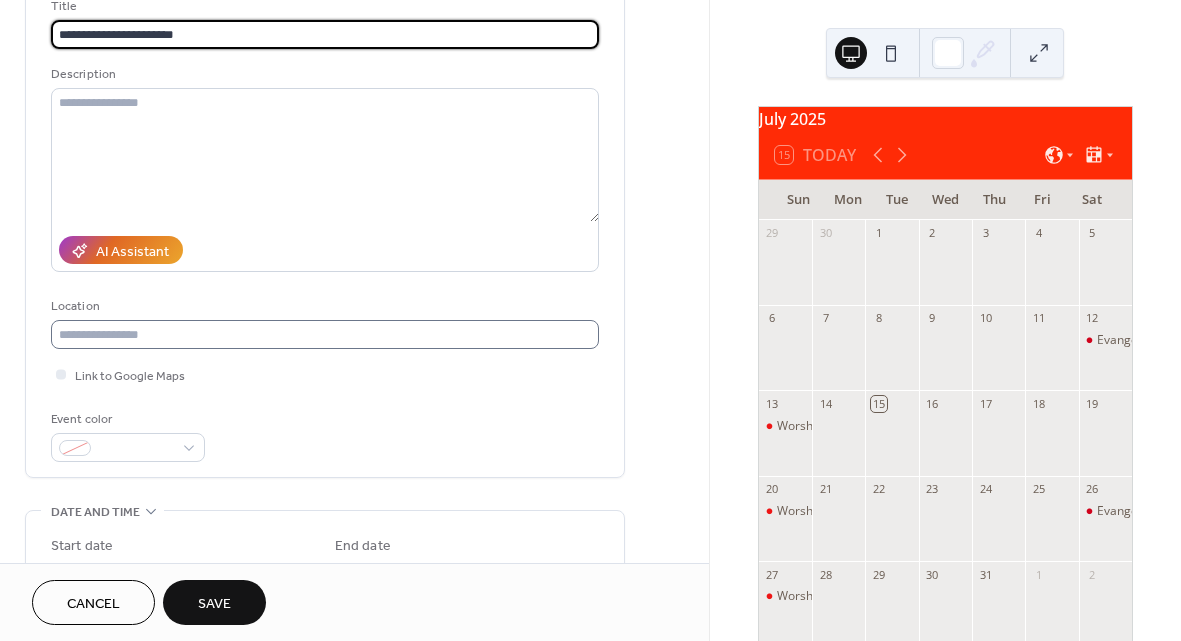 type on "**********" 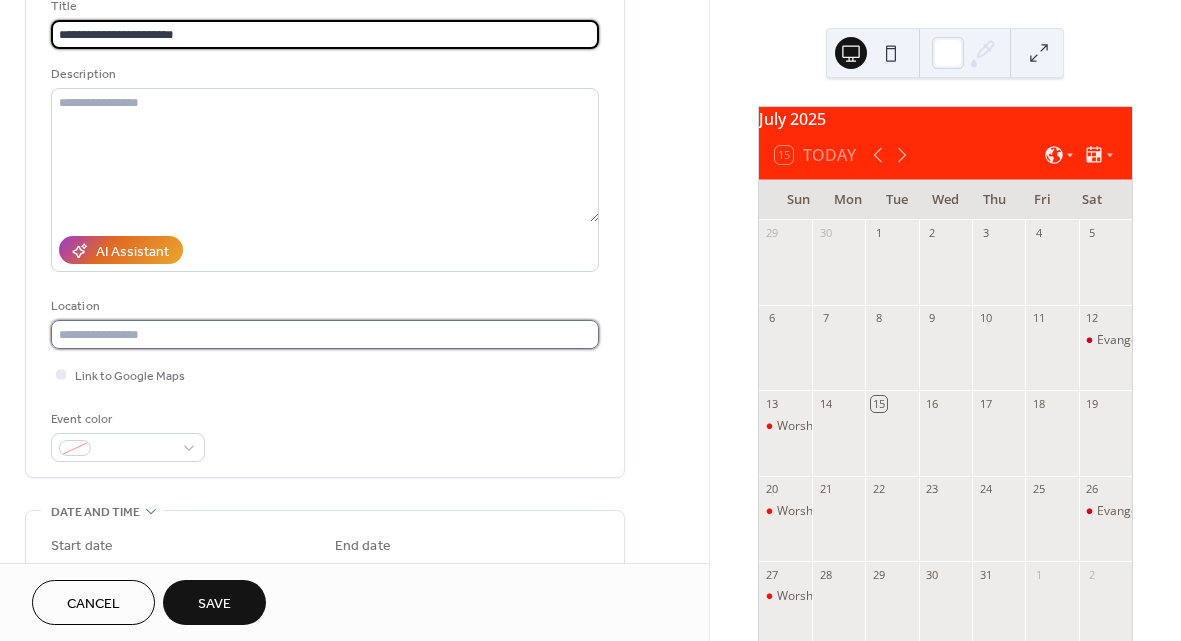 click at bounding box center [325, 334] 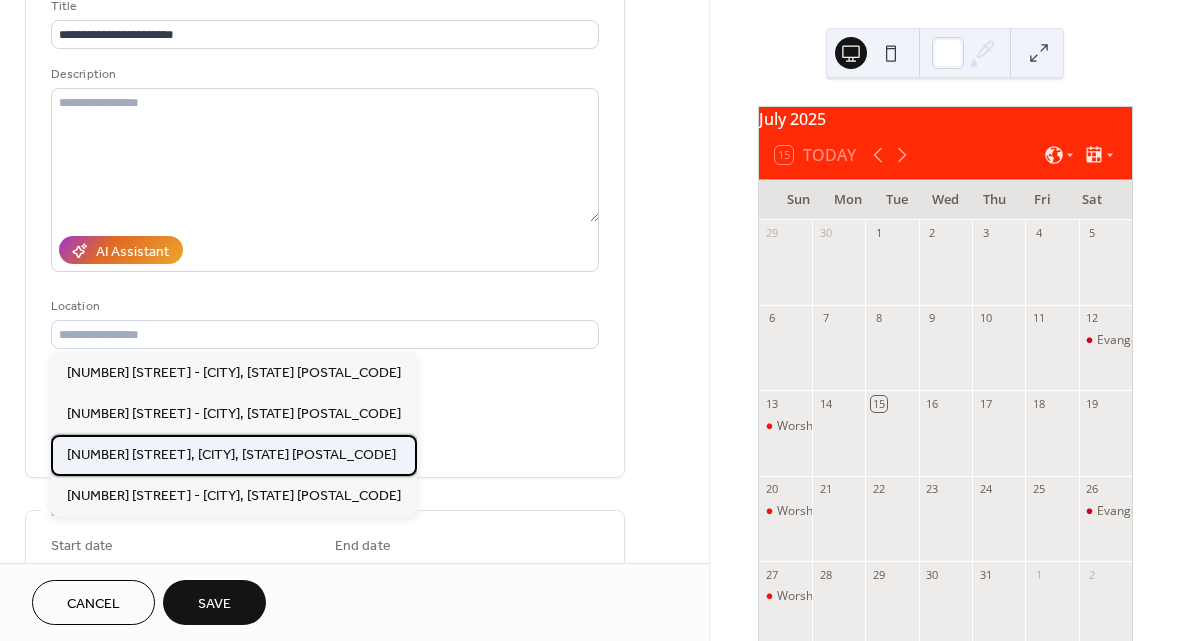 click on "[NUMBER] [STREET], [CITY], [STATE] [POSTAL_CODE]" at bounding box center [231, 455] 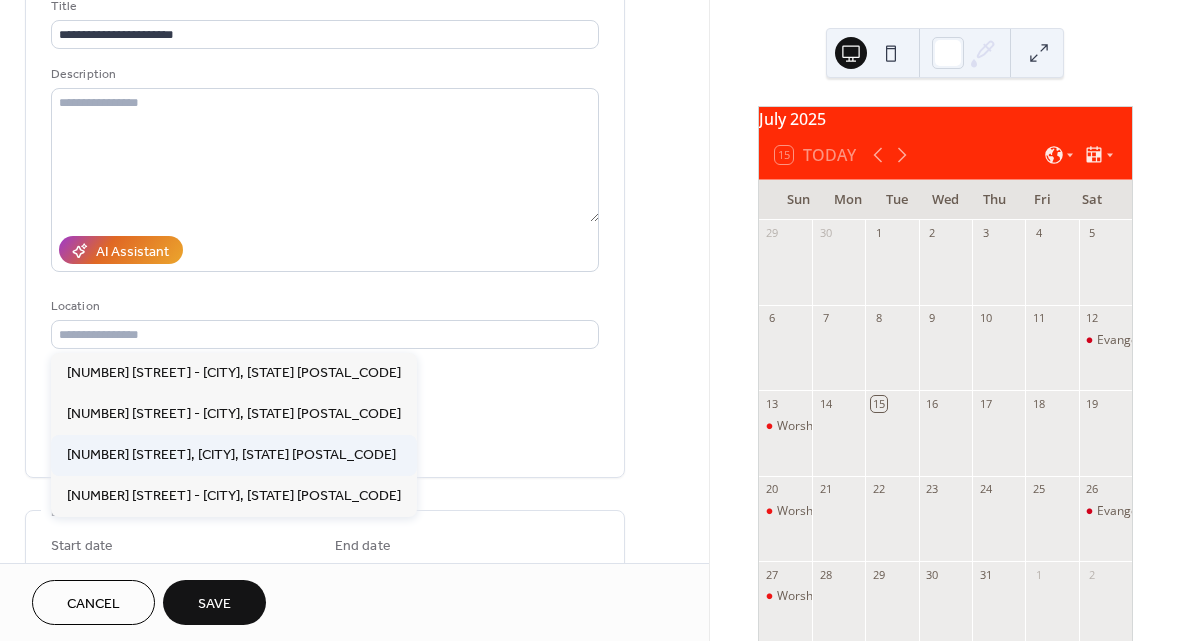 type on "**********" 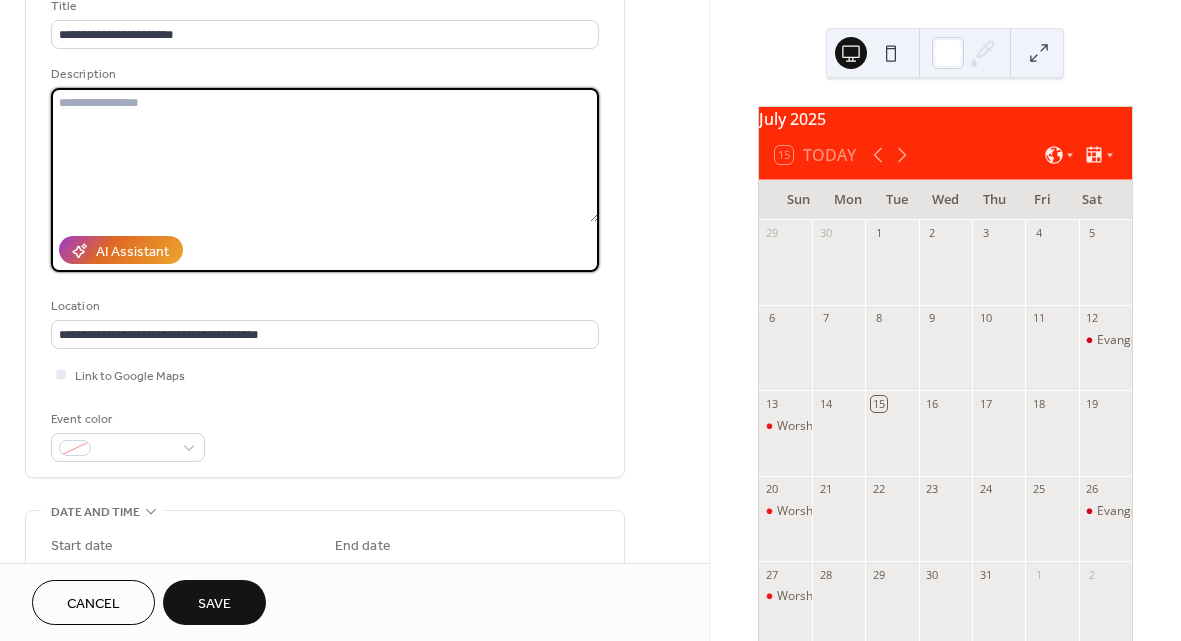 click at bounding box center [325, 155] 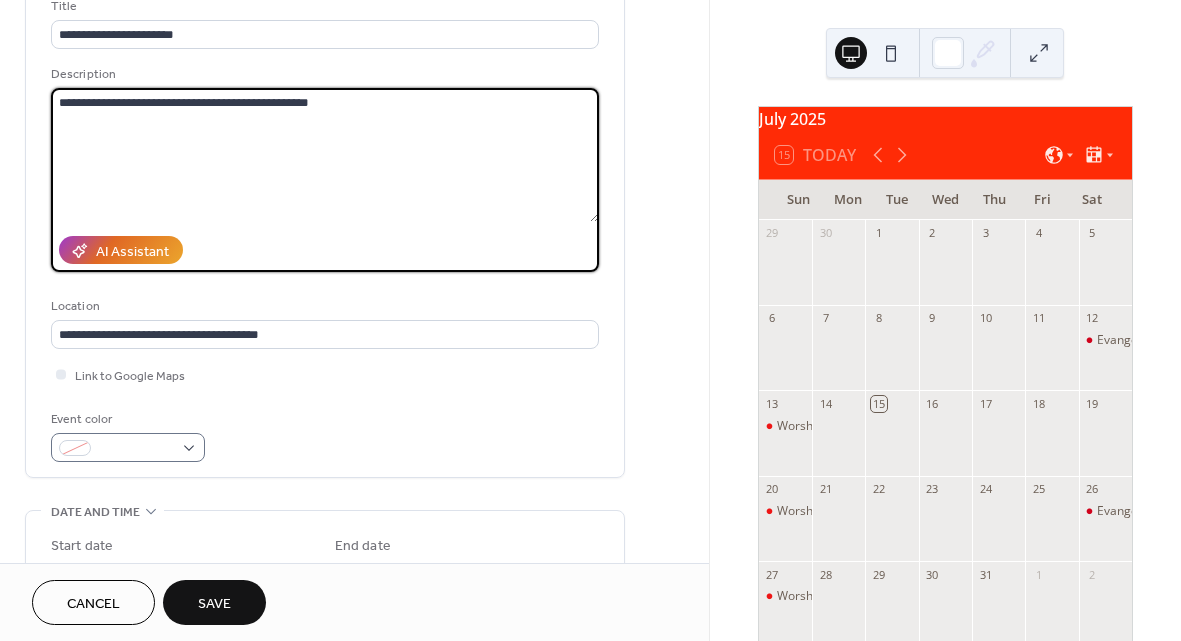 type on "**********" 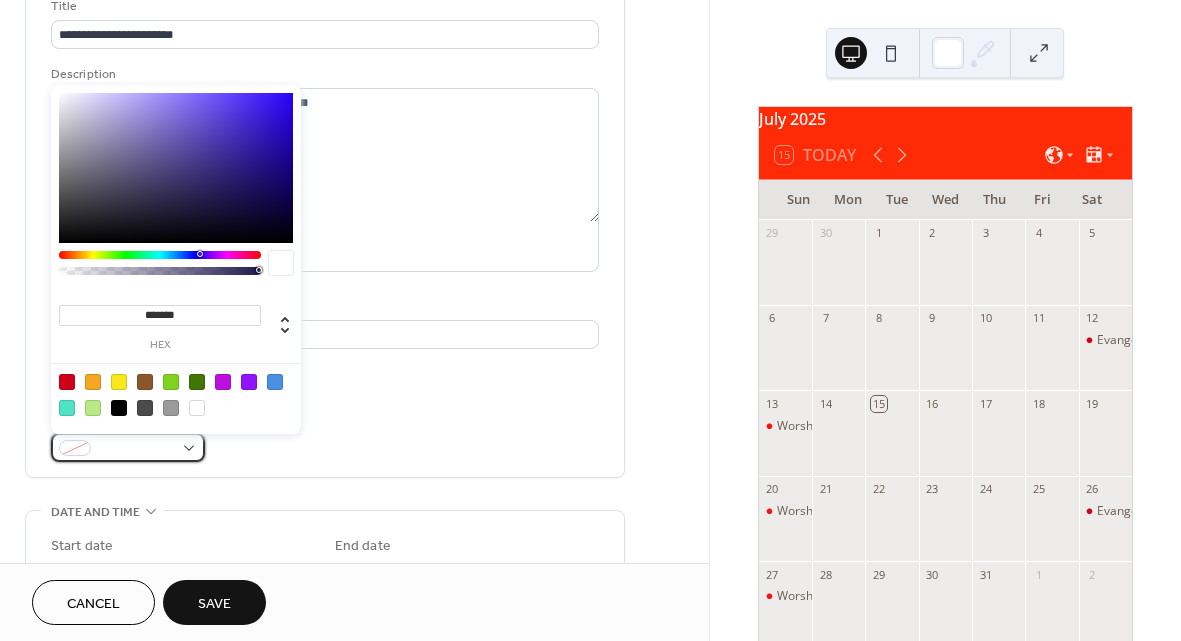 click at bounding box center [128, 447] 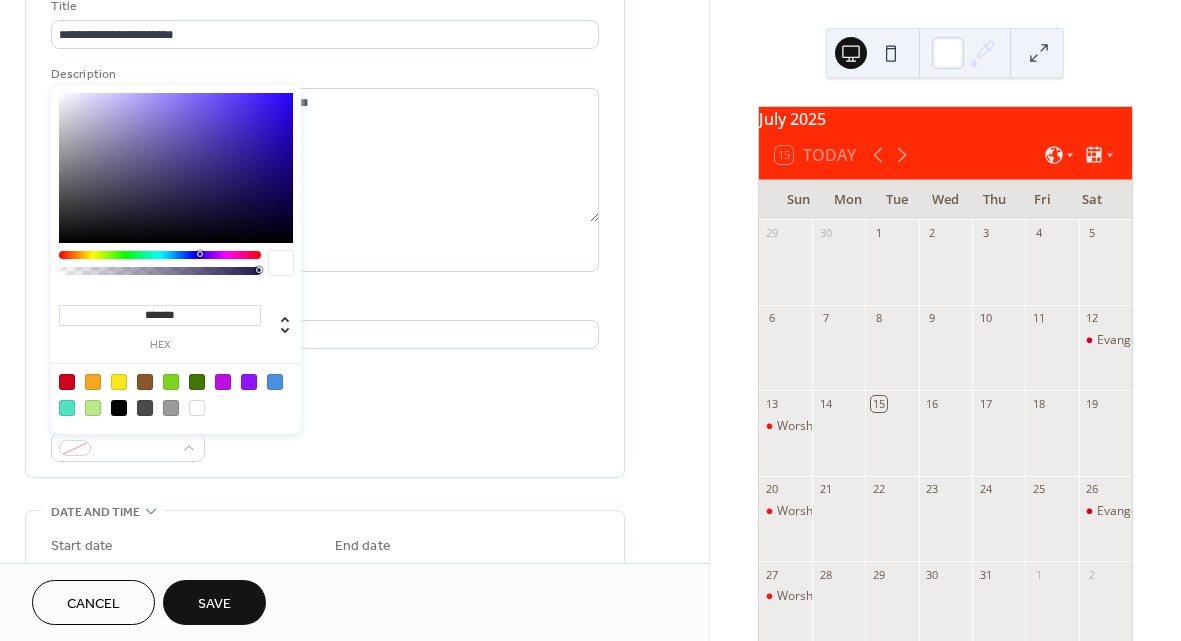 click at bounding box center (67, 382) 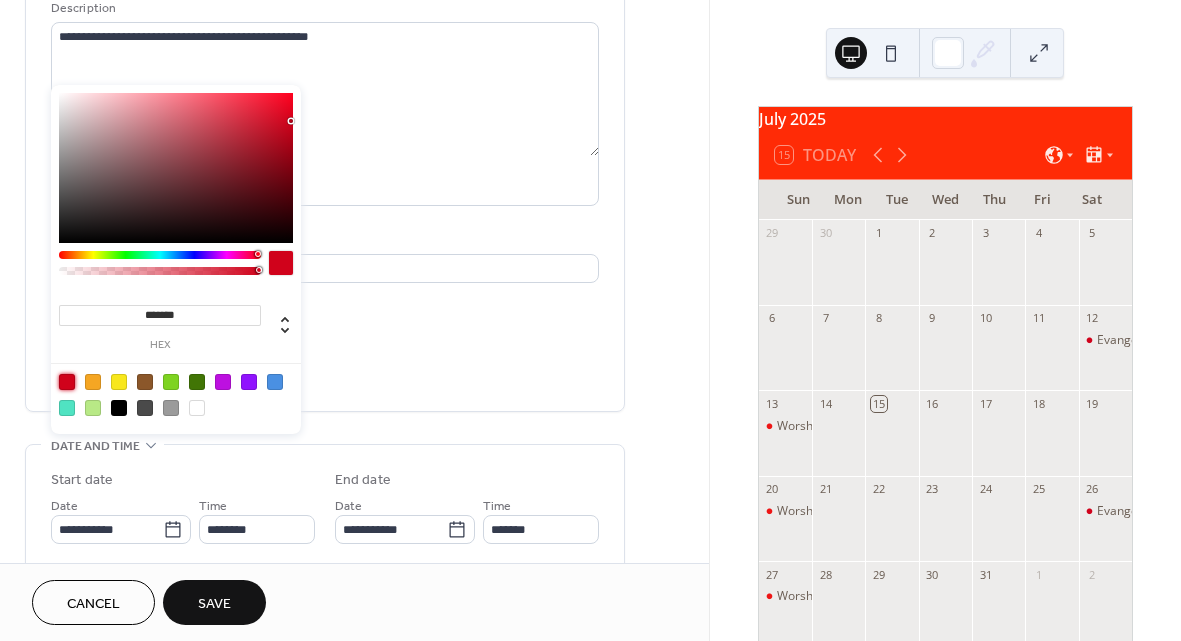 scroll, scrollTop: 181, scrollLeft: 0, axis: vertical 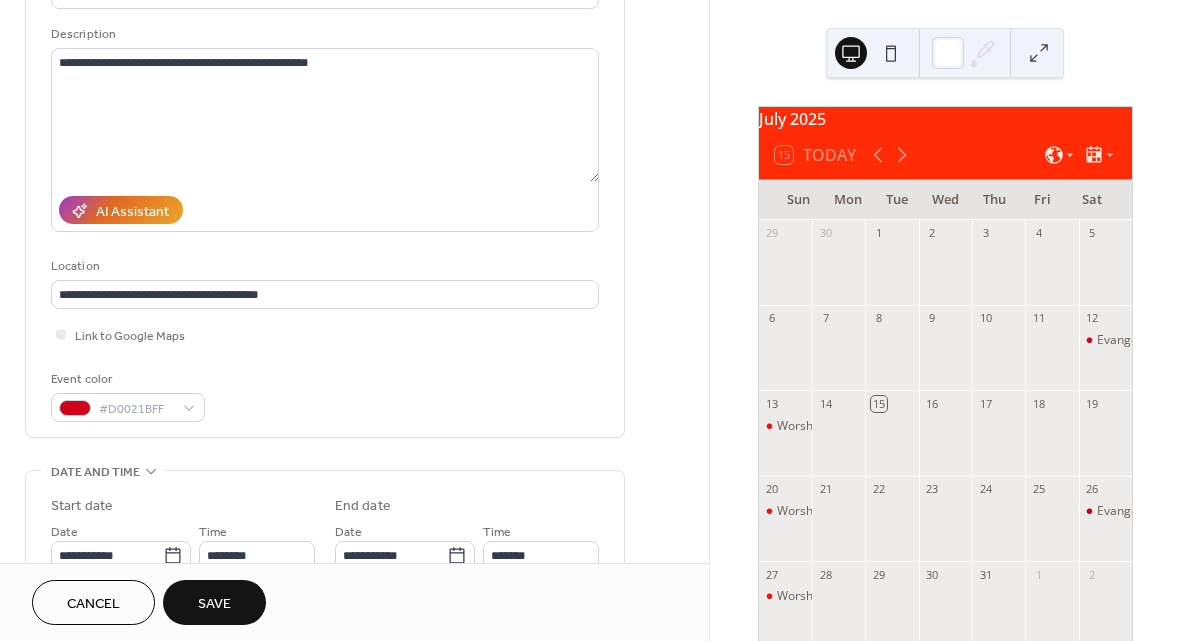 click on "Event color #D0021BFF" at bounding box center (325, 395) 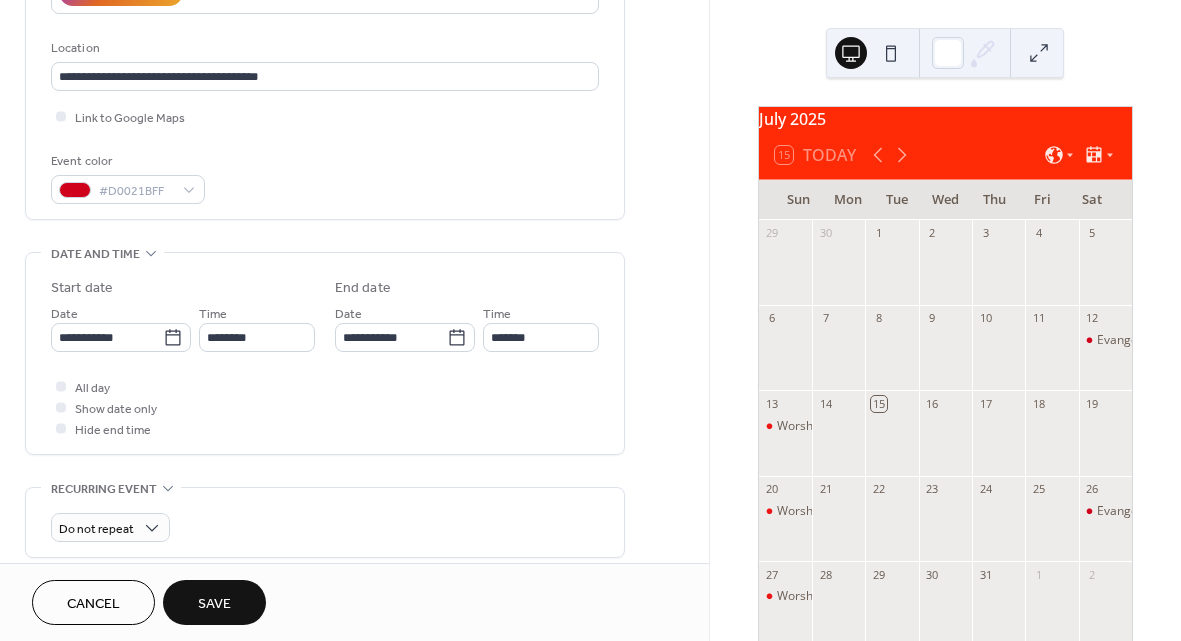 scroll, scrollTop: 442, scrollLeft: 0, axis: vertical 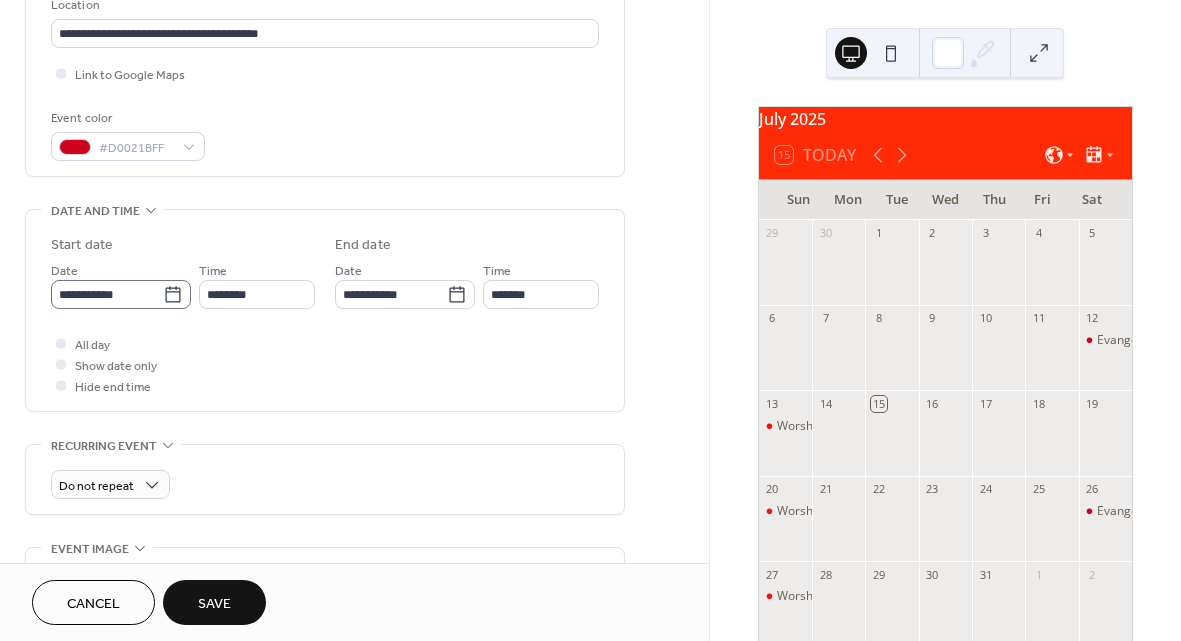 click 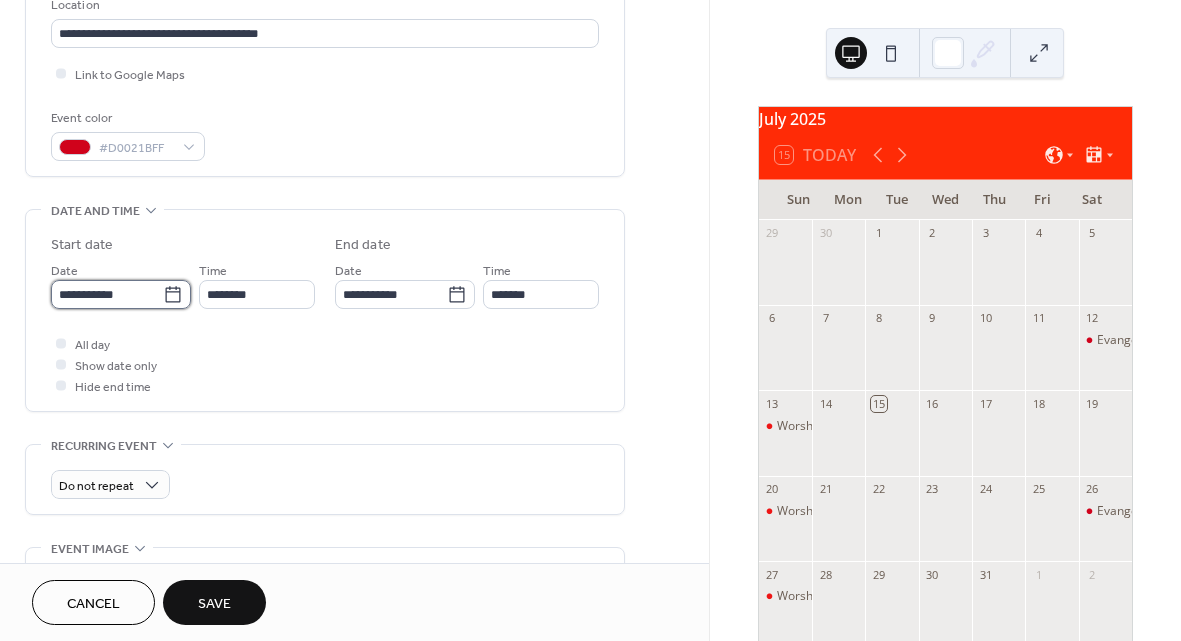 click on "**********" at bounding box center [107, 294] 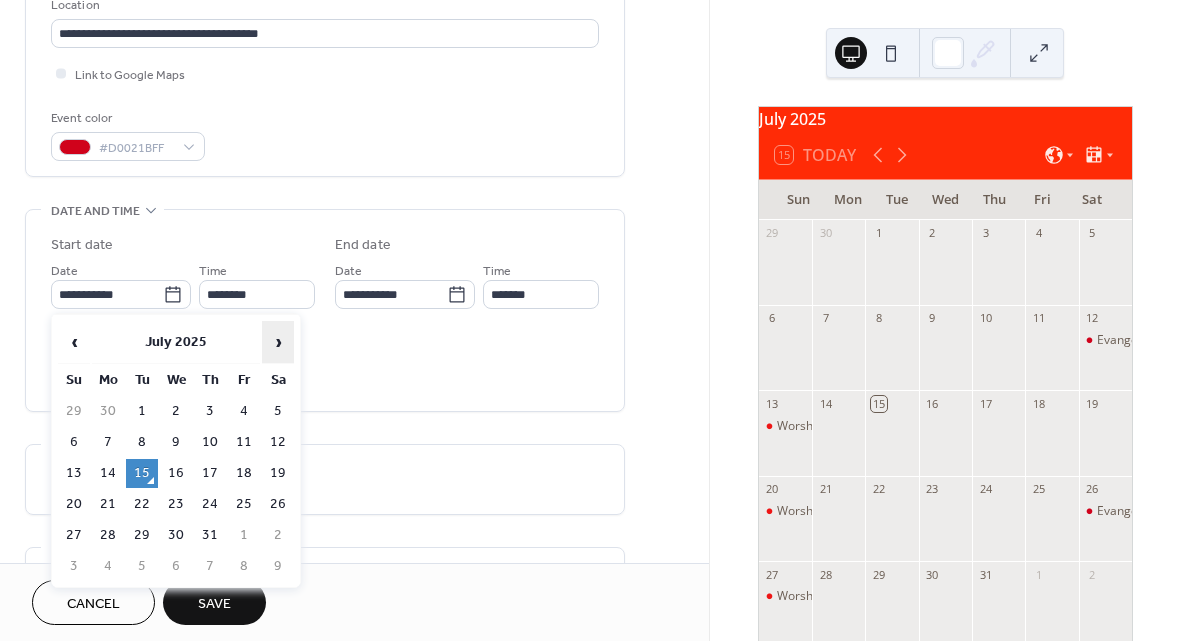 click on "›" at bounding box center [278, 342] 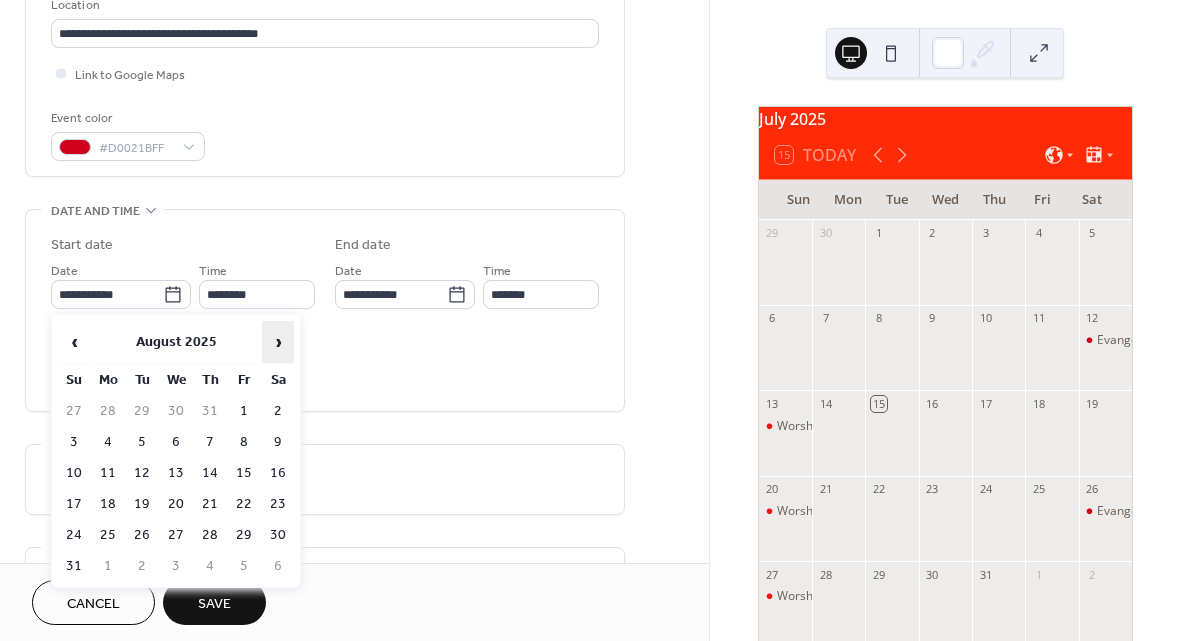 click on "›" at bounding box center [278, 342] 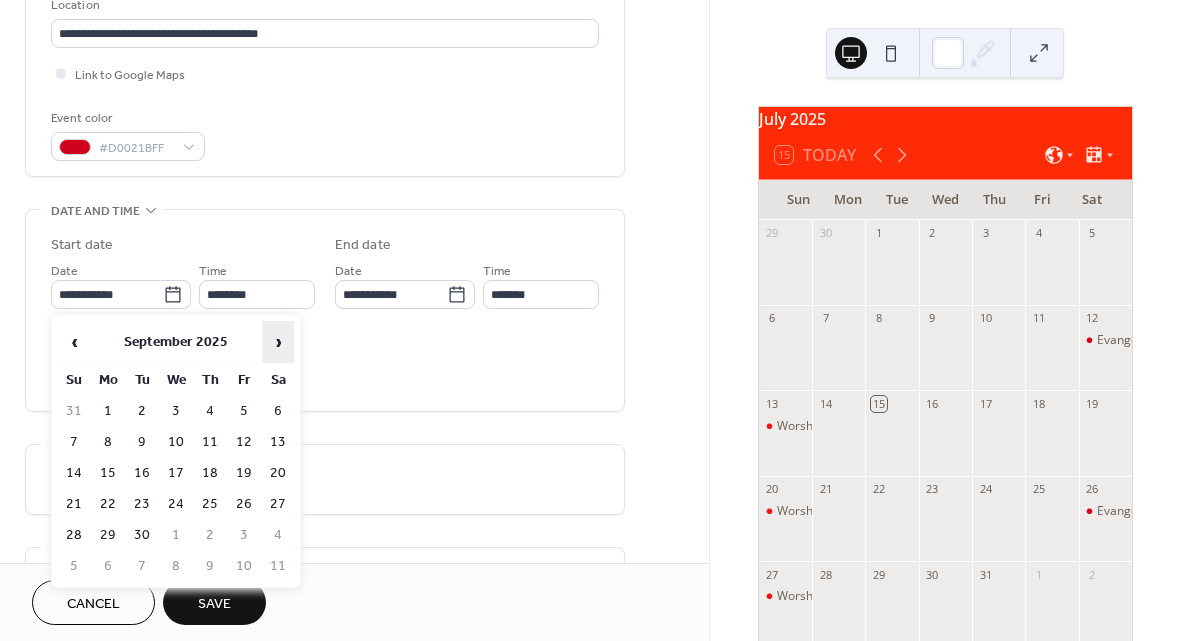 click on "›" at bounding box center (278, 342) 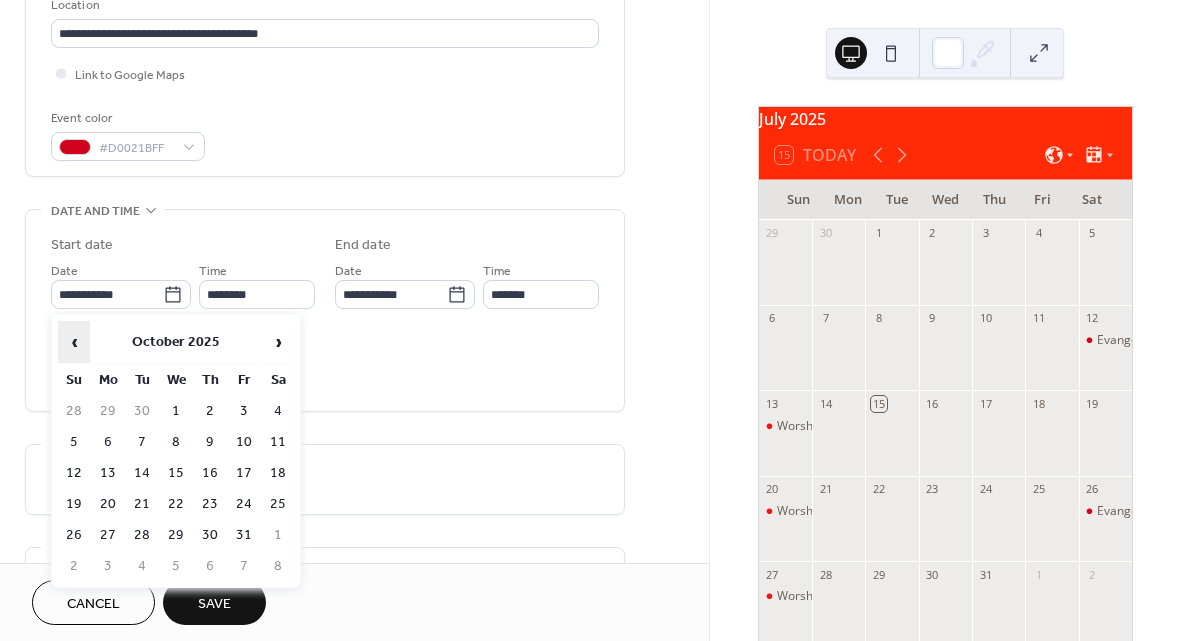 click on "‹" at bounding box center (74, 342) 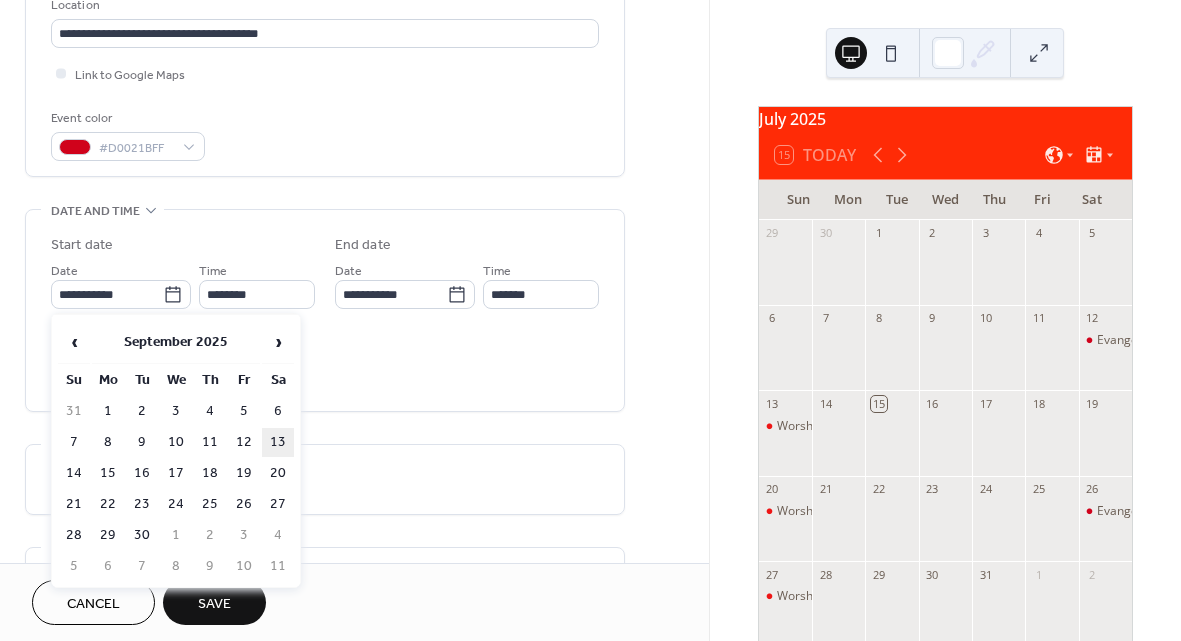 click on "13" at bounding box center [278, 442] 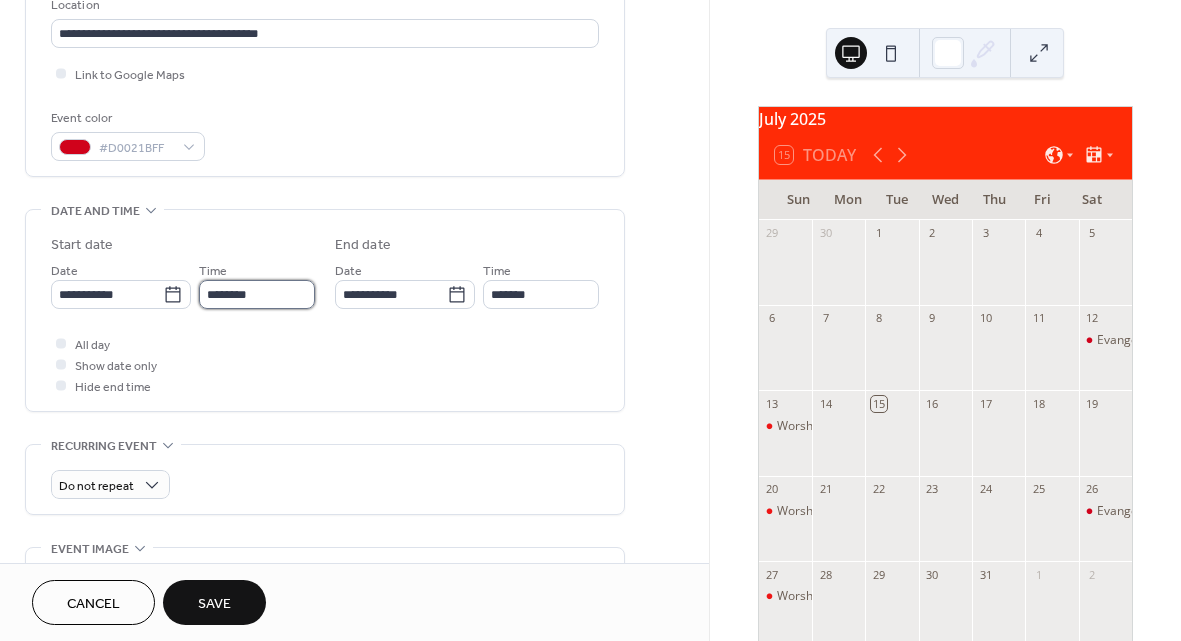 click on "********" at bounding box center (257, 294) 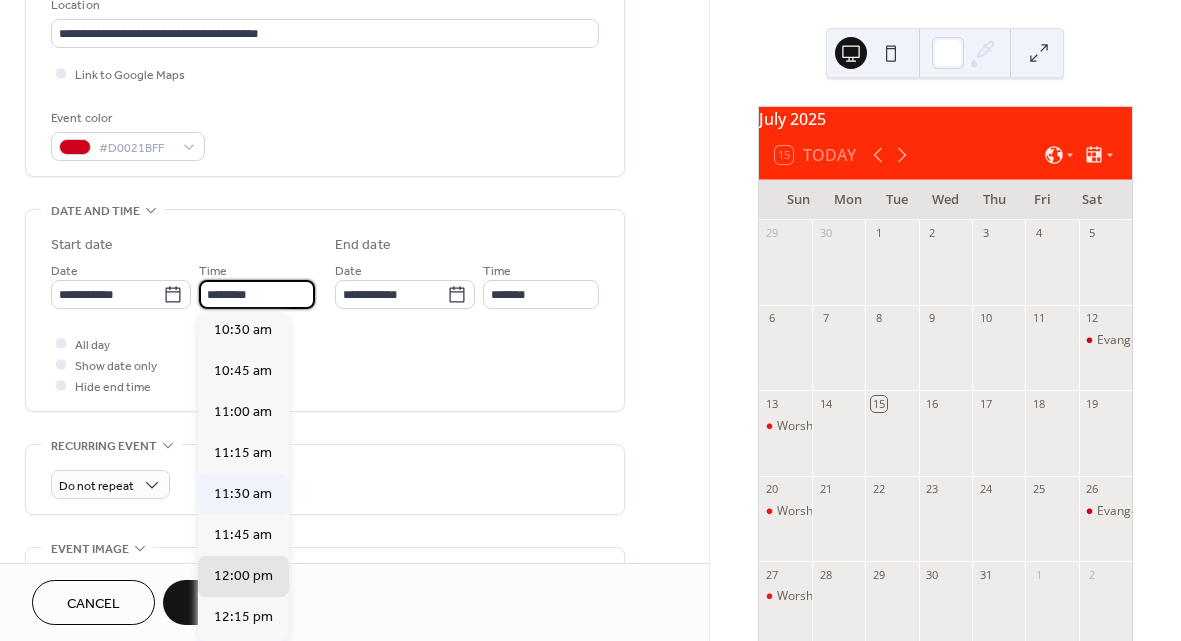 scroll, scrollTop: 1718, scrollLeft: 0, axis: vertical 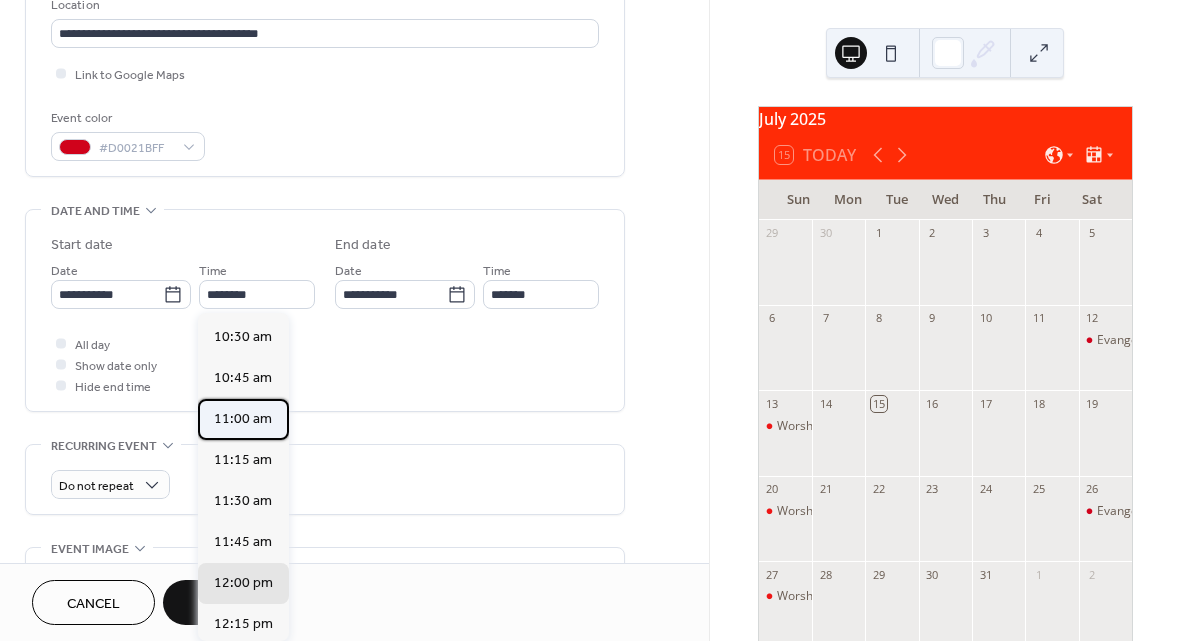 click on "11:00 am" at bounding box center [243, 419] 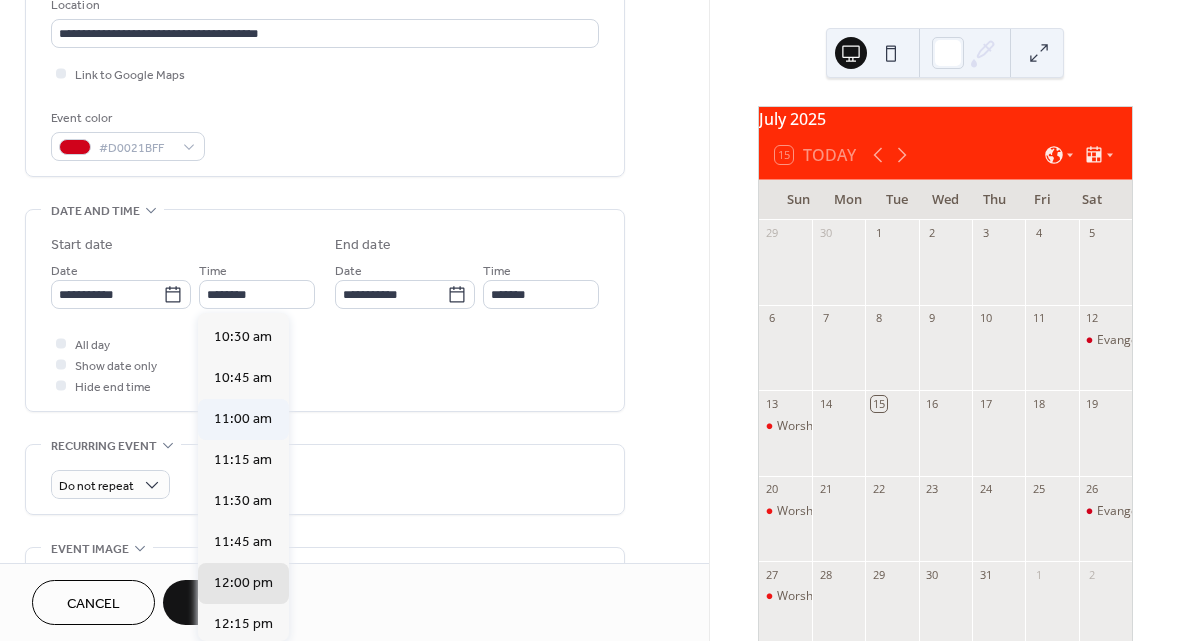 type on "********" 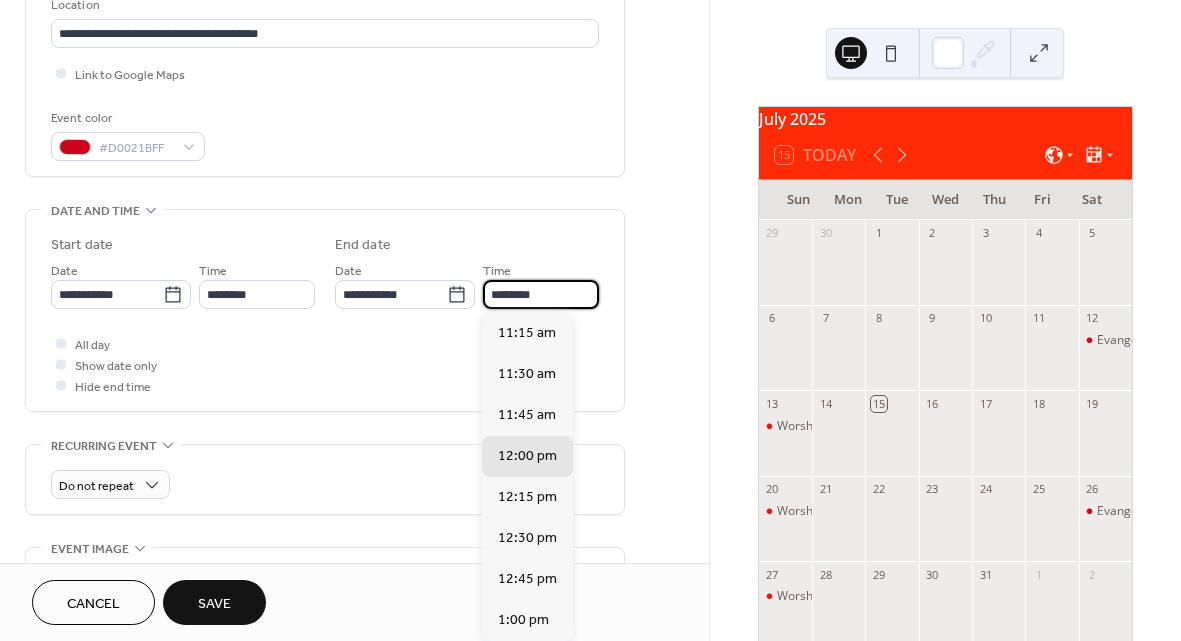 click on "********" at bounding box center [541, 294] 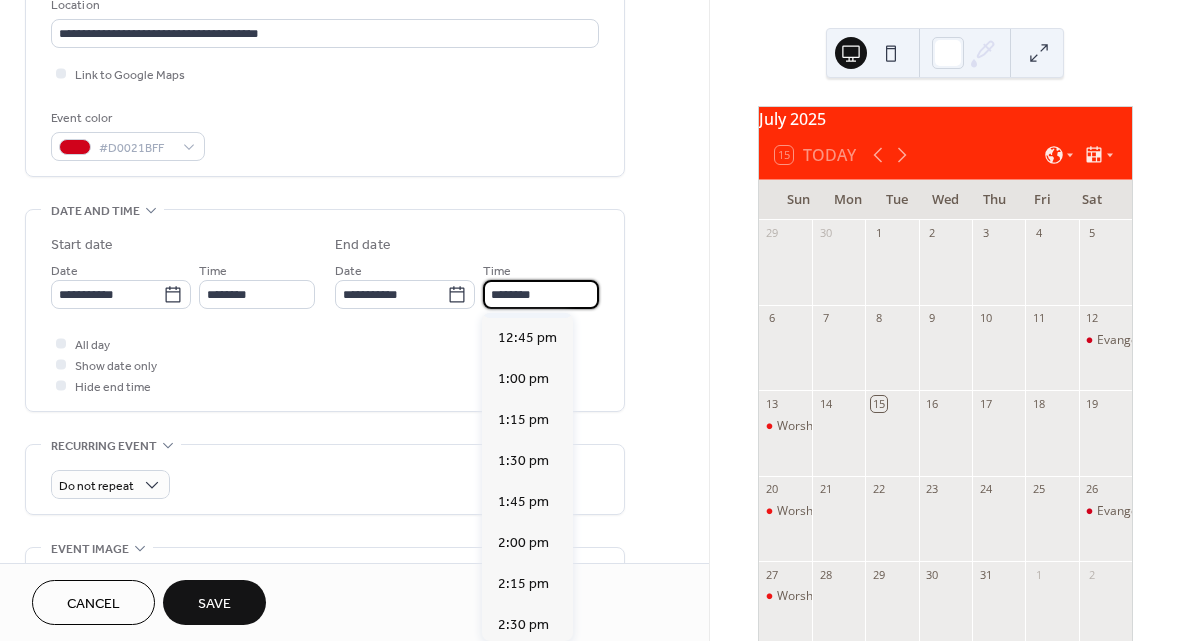scroll, scrollTop: 245, scrollLeft: 0, axis: vertical 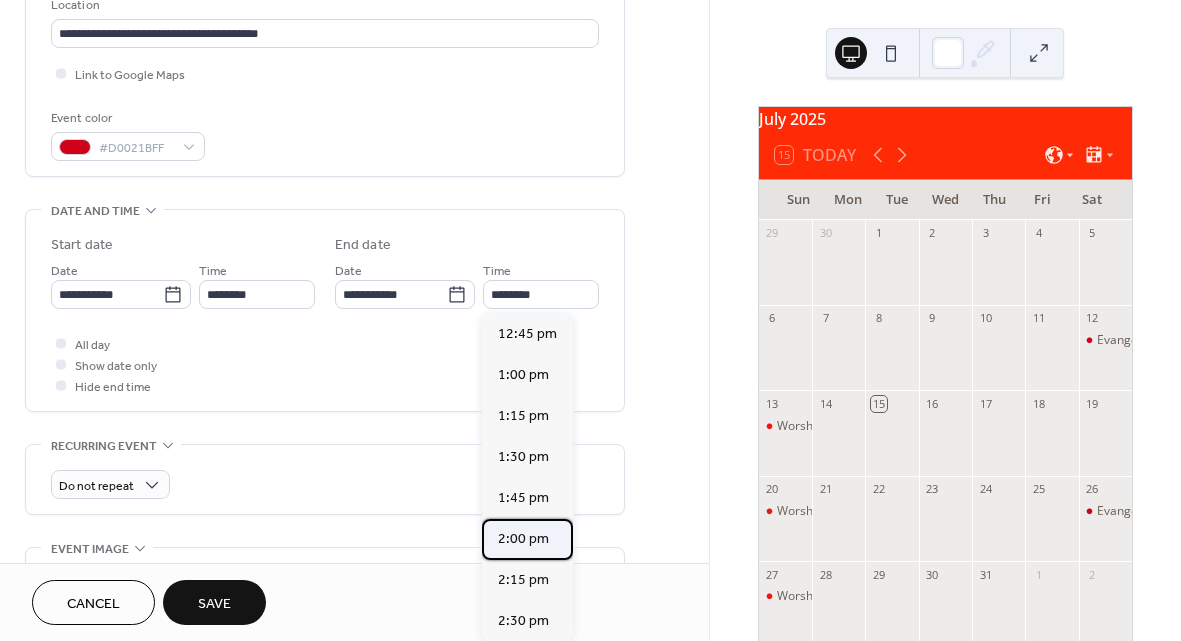 click on "2:00 pm" at bounding box center [523, 539] 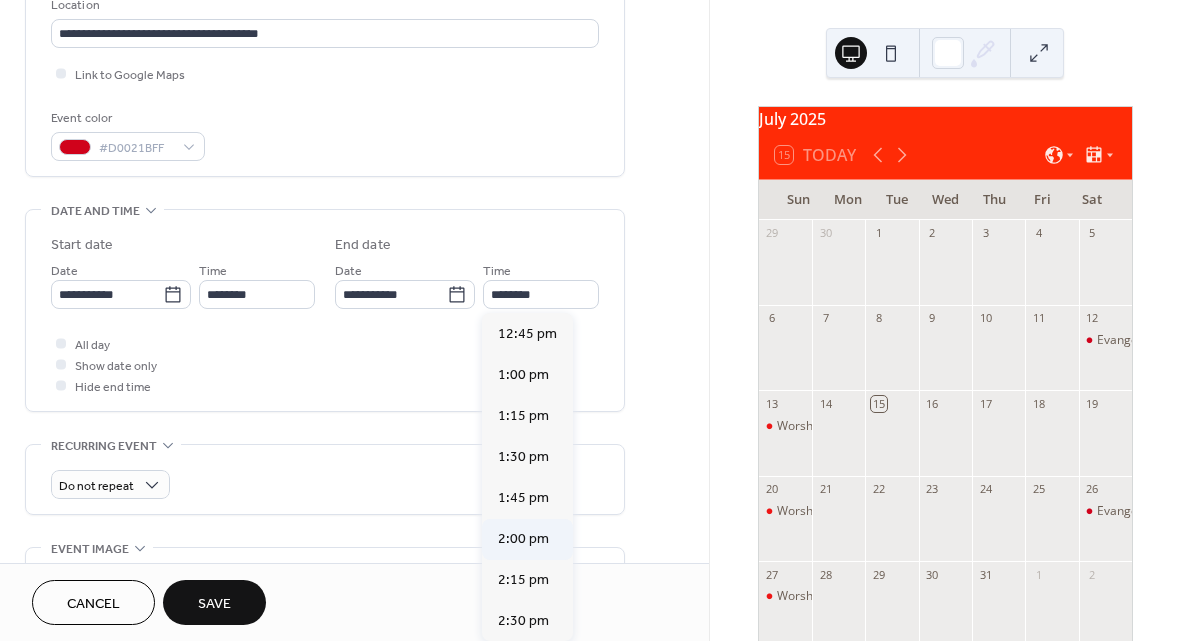 type on "*******" 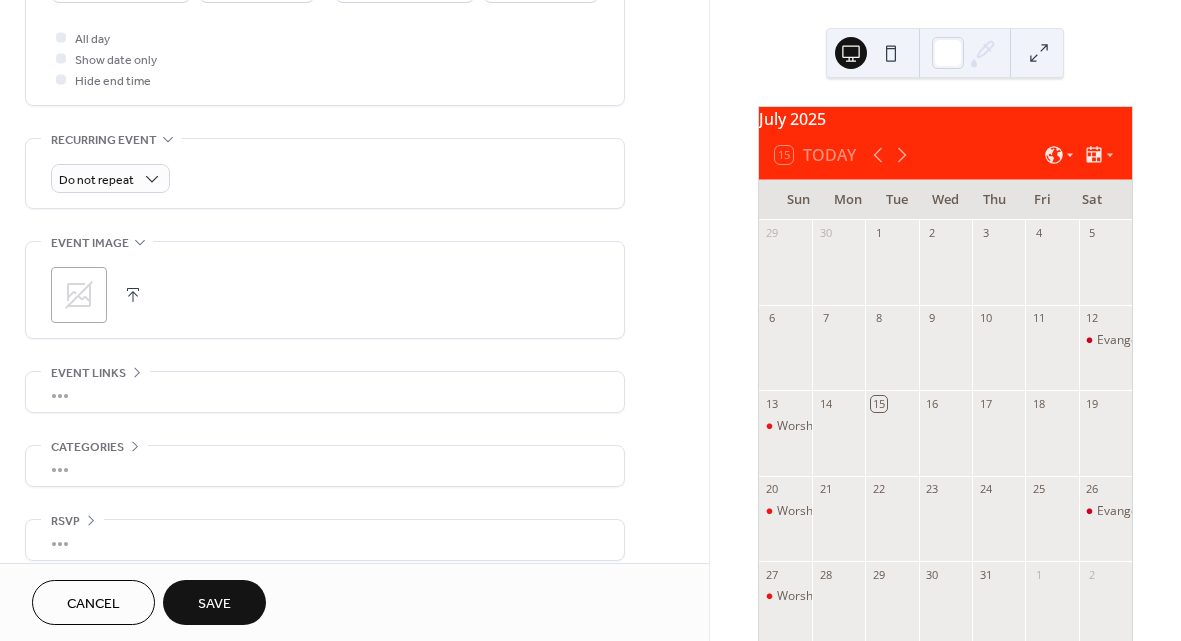 scroll, scrollTop: 750, scrollLeft: 0, axis: vertical 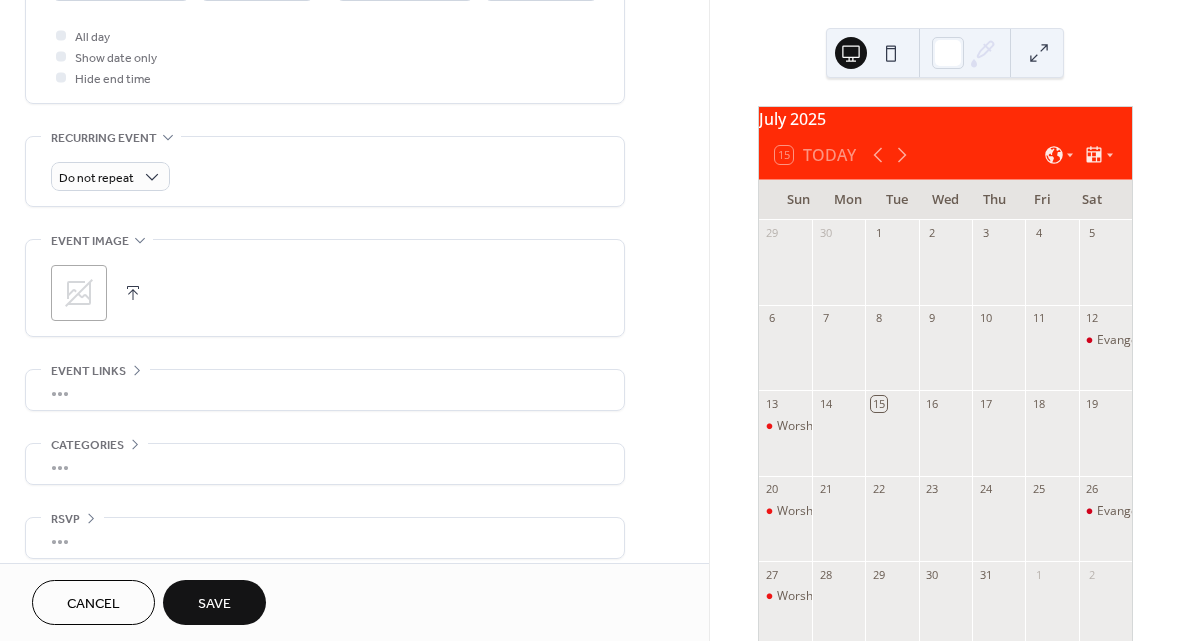 click at bounding box center (133, 293) 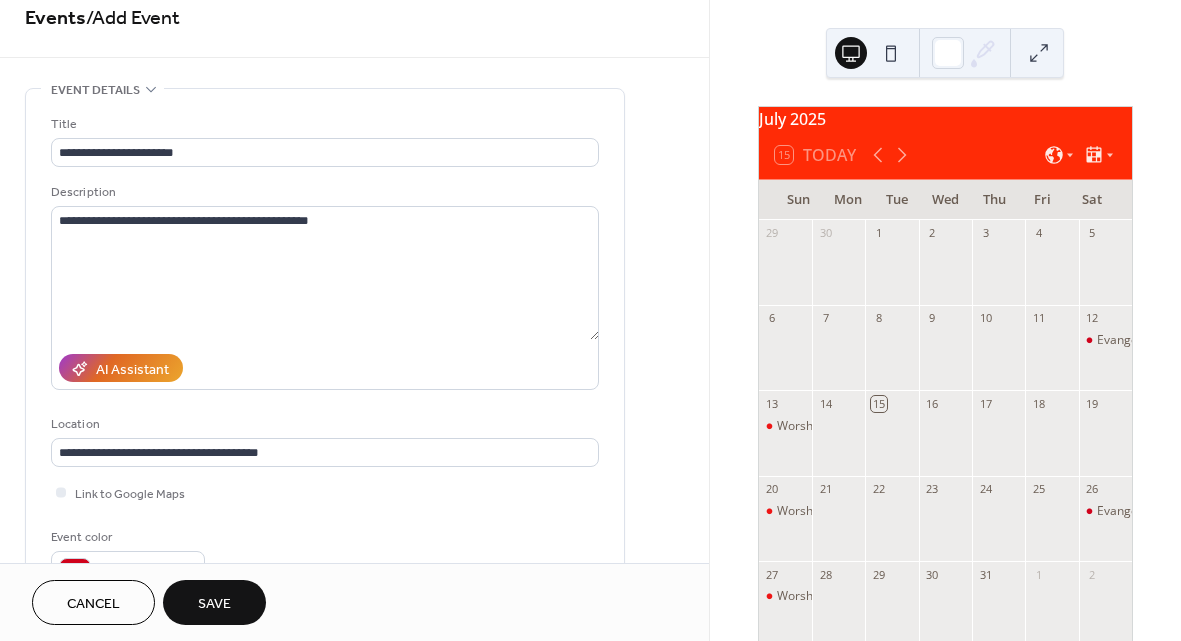 scroll, scrollTop: 0, scrollLeft: 0, axis: both 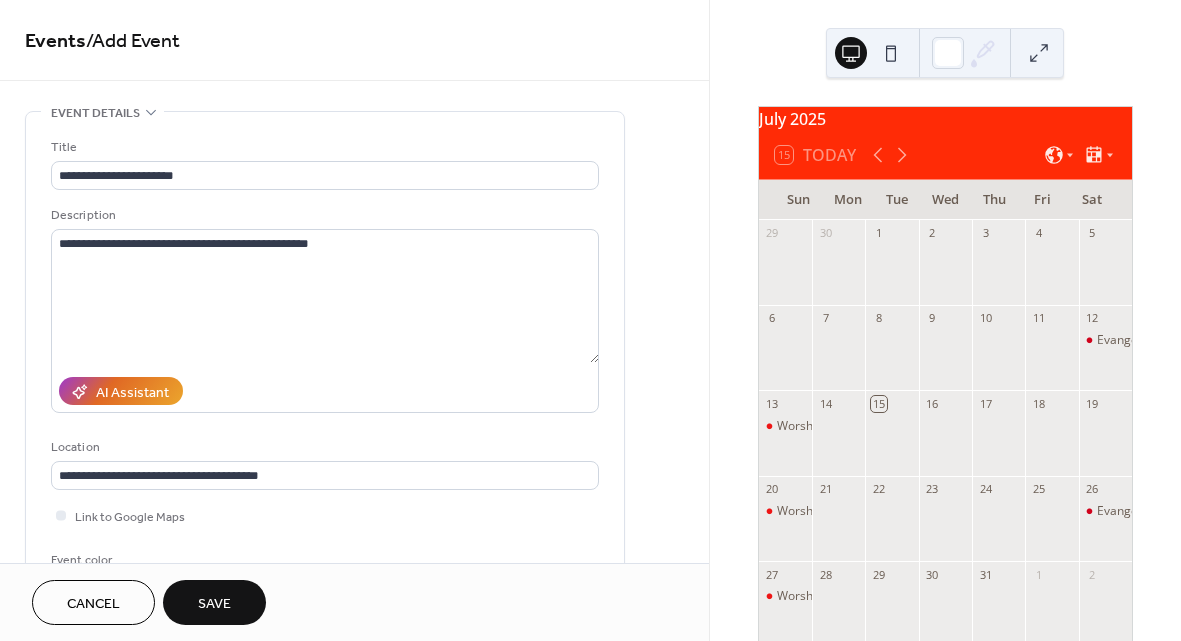 click on "Save" at bounding box center [214, 604] 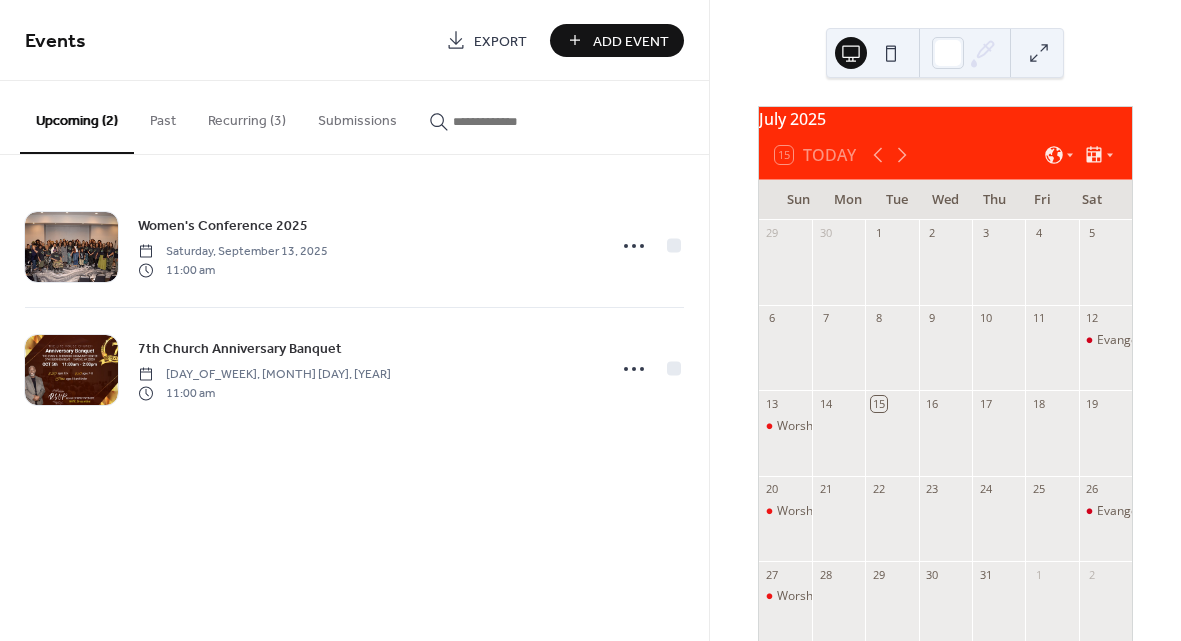 click on "Add Event" at bounding box center (631, 41) 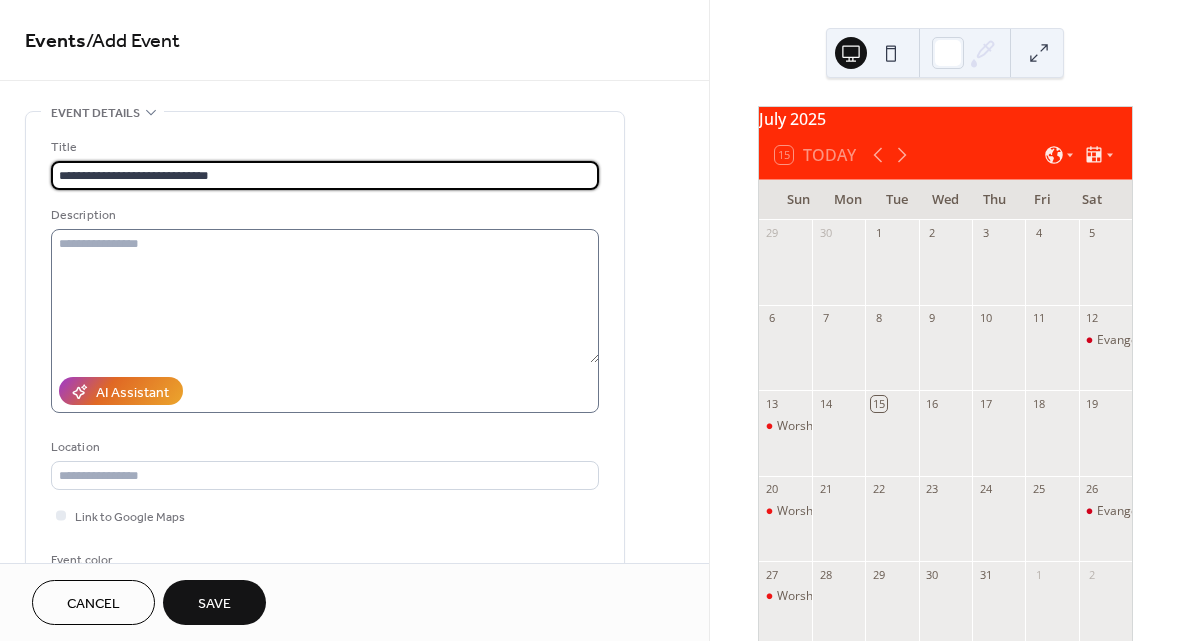 type on "**********" 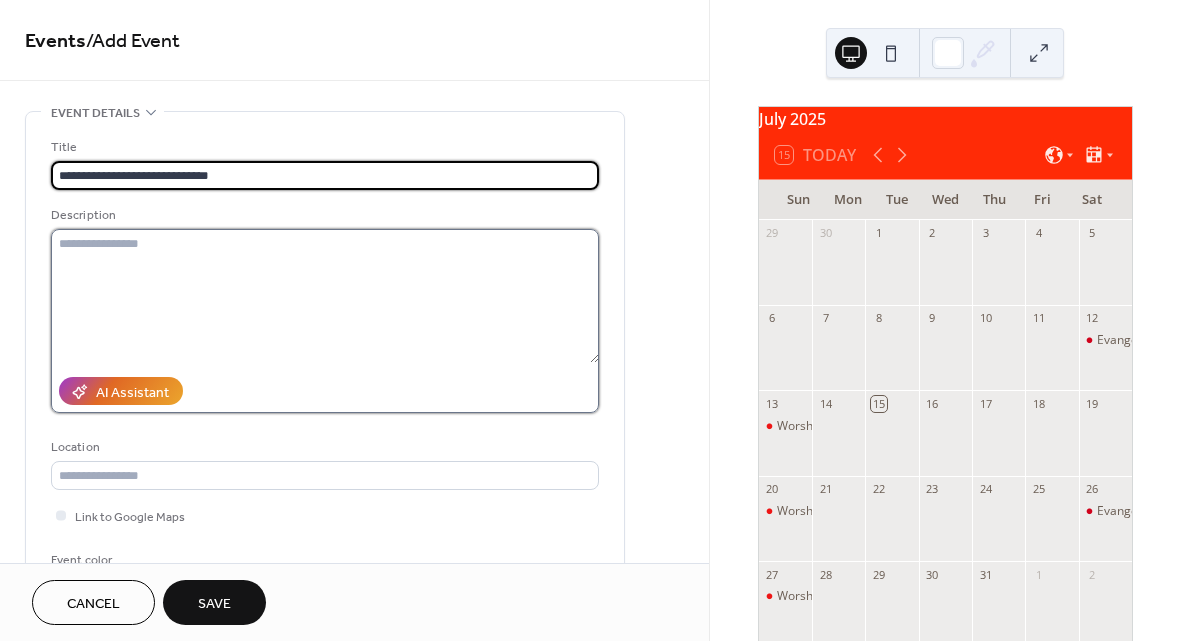 click at bounding box center [325, 296] 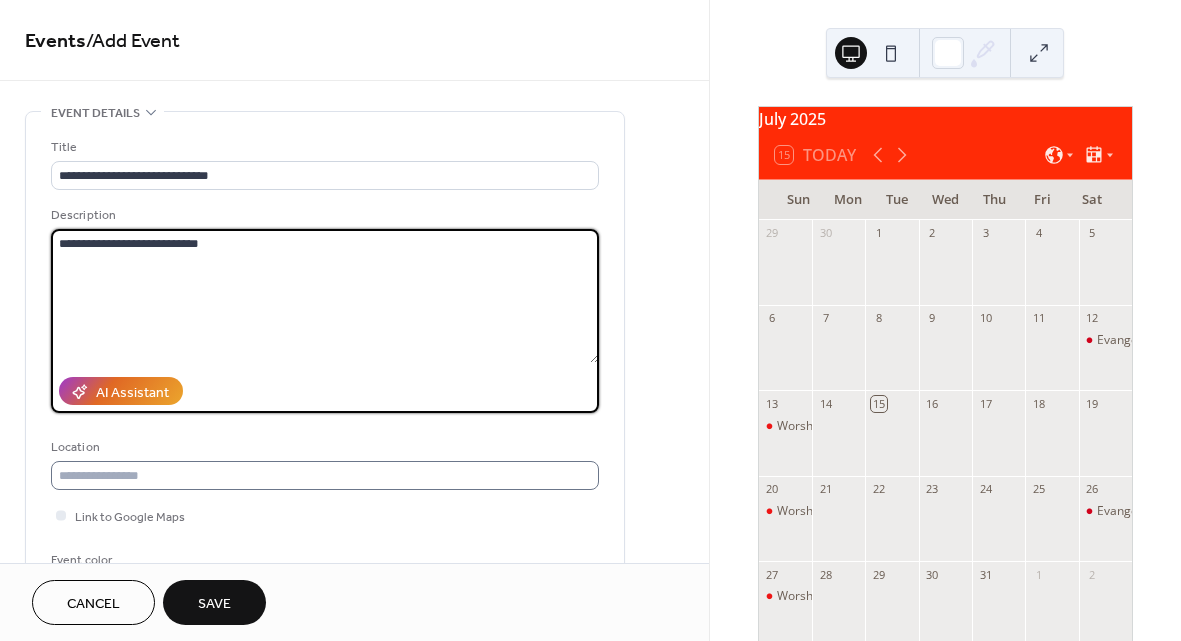 type on "**********" 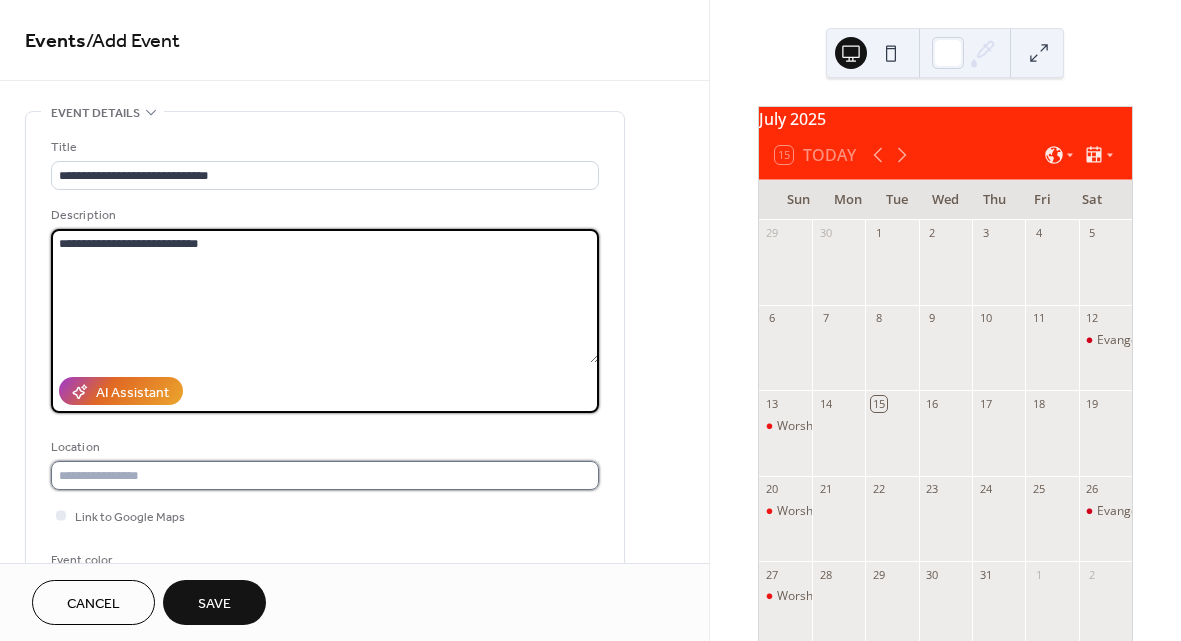 click at bounding box center (325, 475) 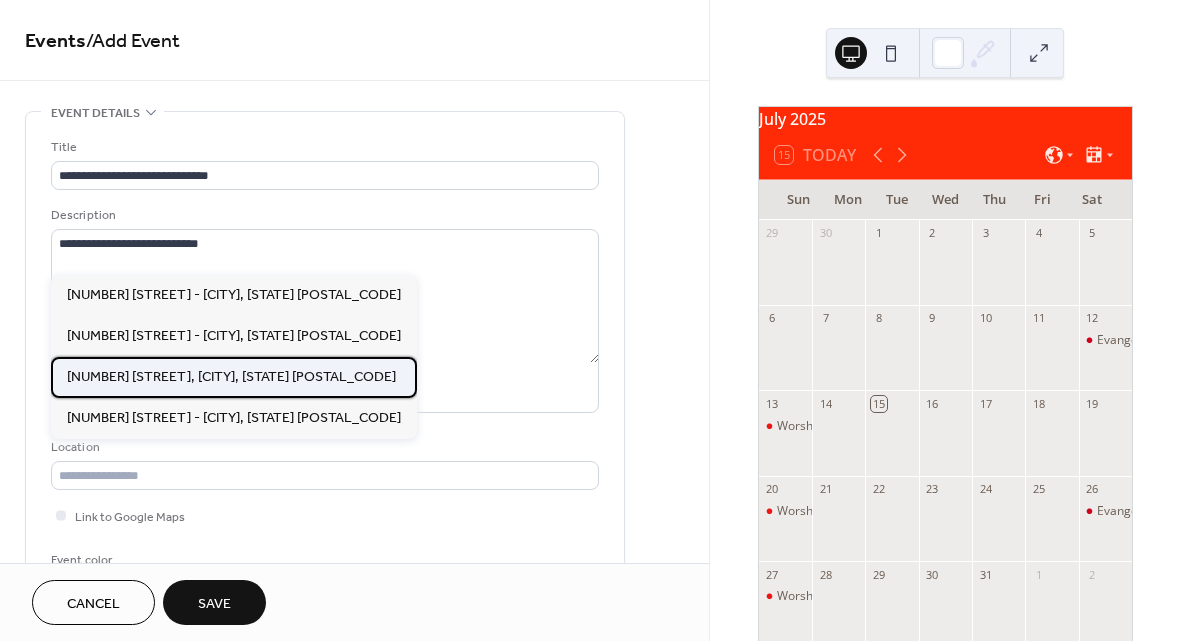 click on "[NUMBER] [STREET], [CITY], [STATE] [POSTAL_CODE]" at bounding box center [234, 377] 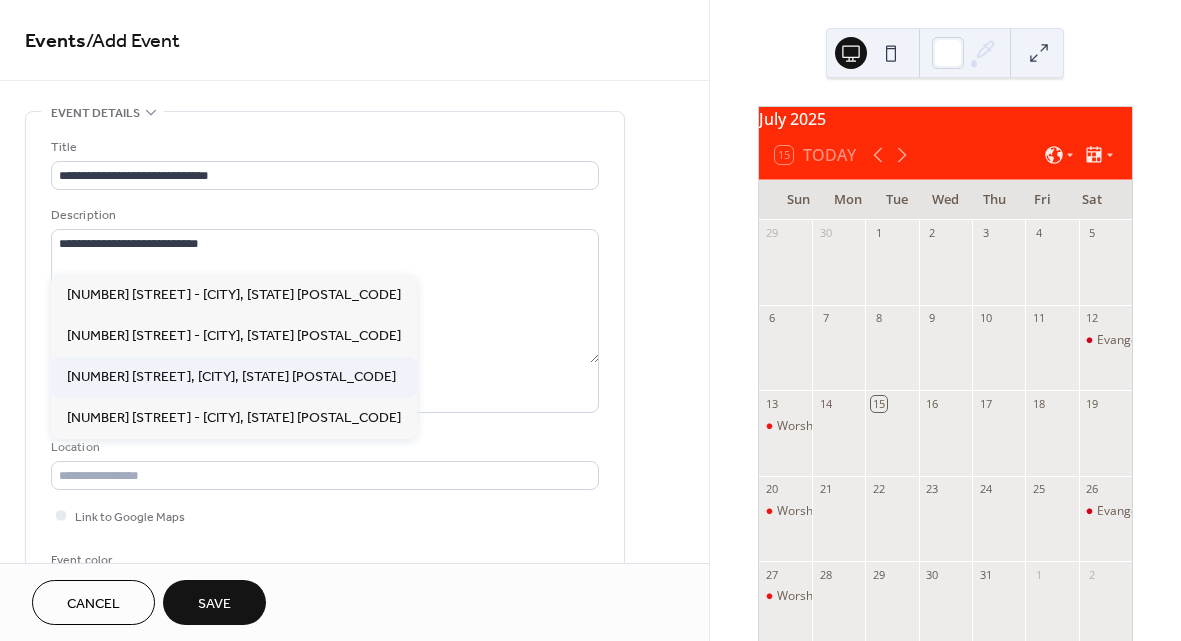type on "**********" 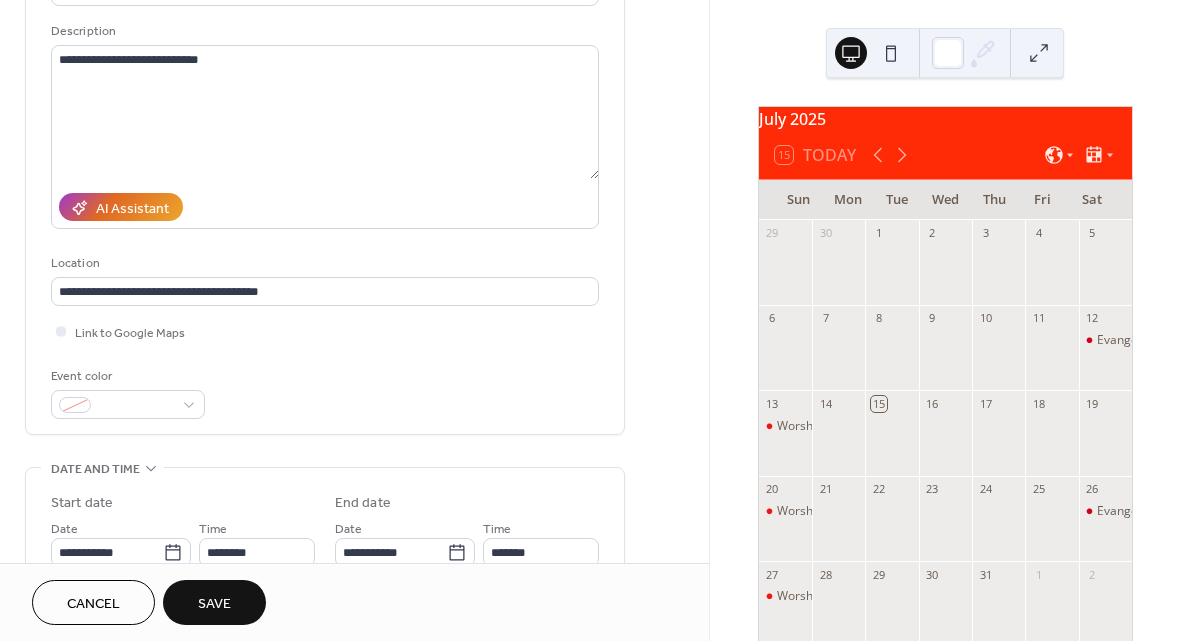 scroll, scrollTop: 189, scrollLeft: 0, axis: vertical 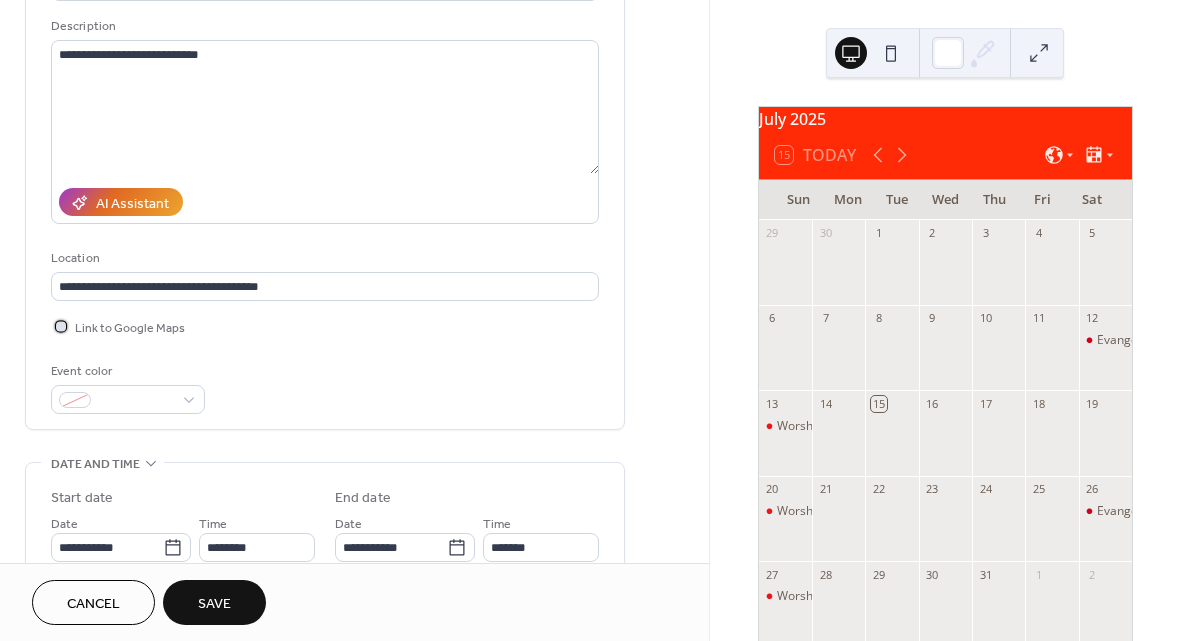 click at bounding box center (61, 326) 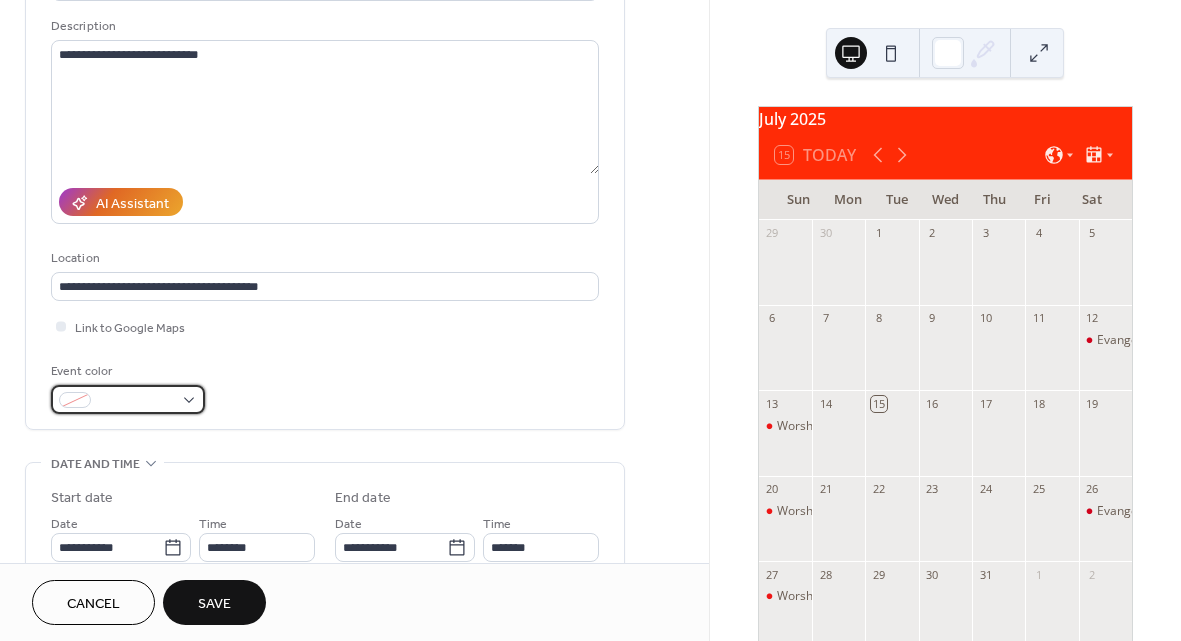 click at bounding box center (128, 399) 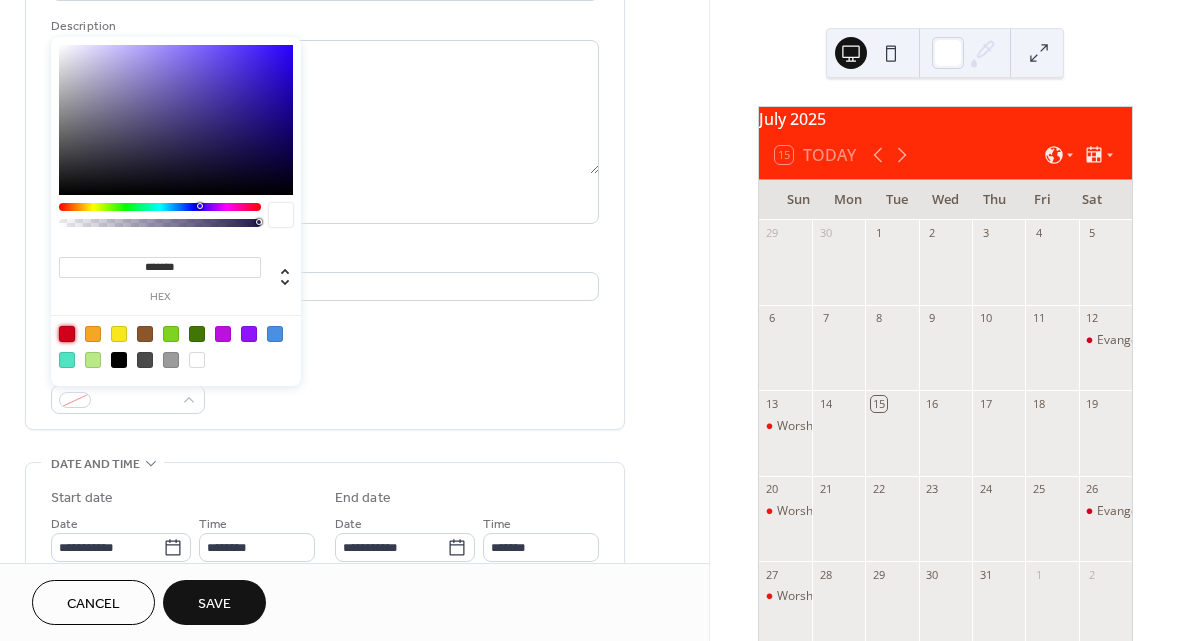 click at bounding box center (67, 334) 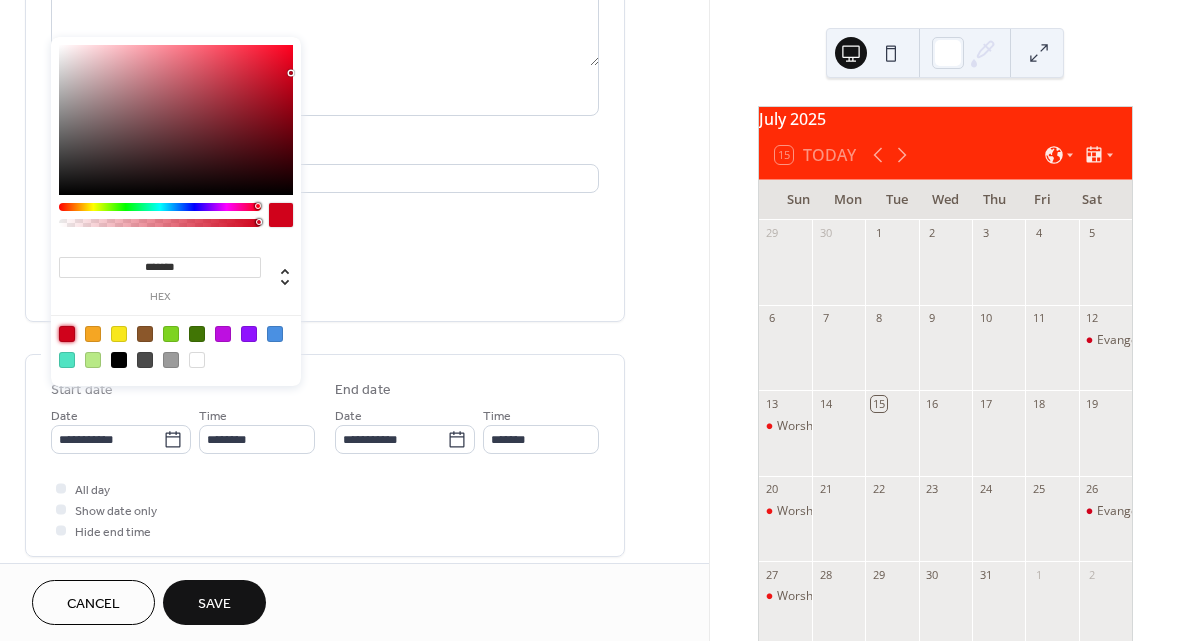 scroll, scrollTop: 296, scrollLeft: 0, axis: vertical 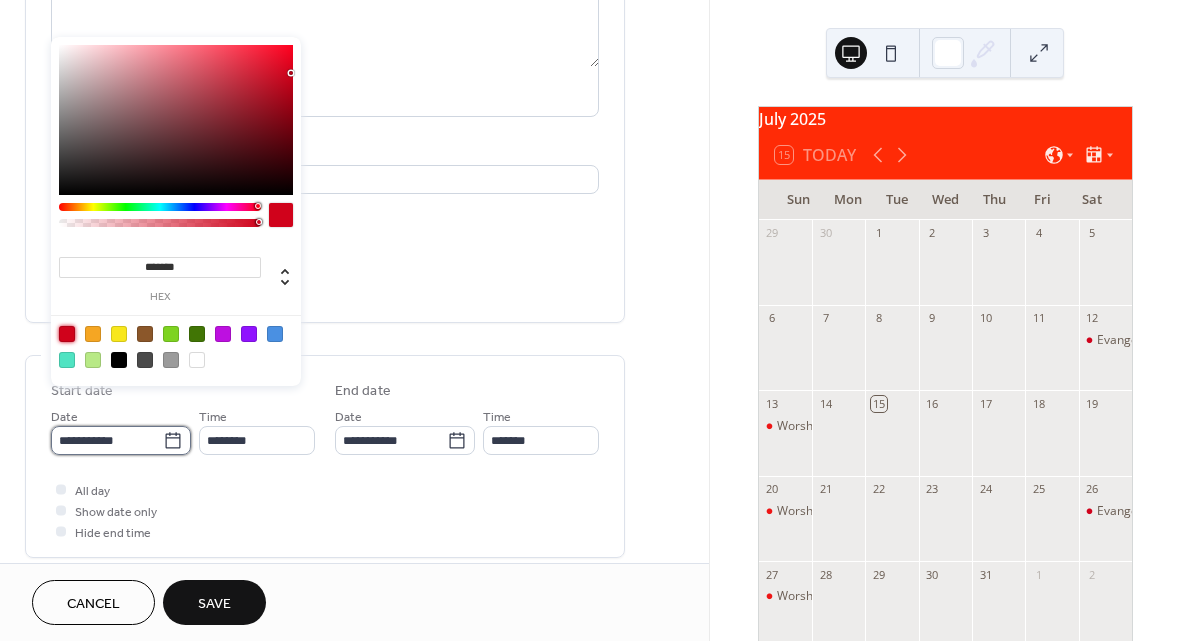 click on "**********" at bounding box center [107, 440] 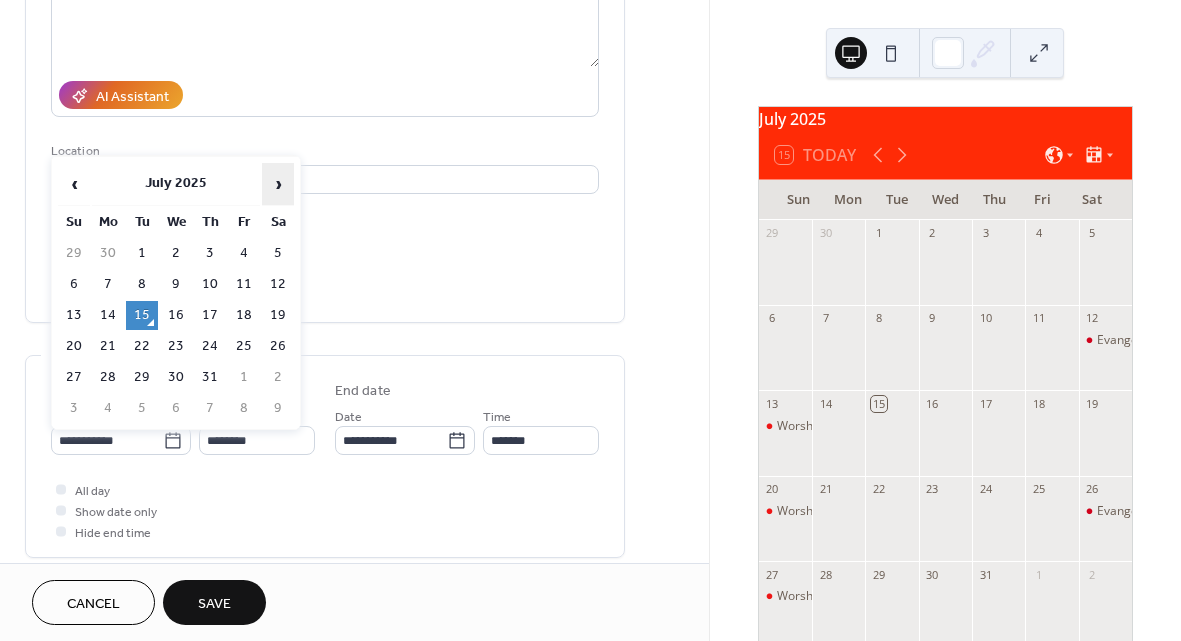 click on "›" at bounding box center (278, 184) 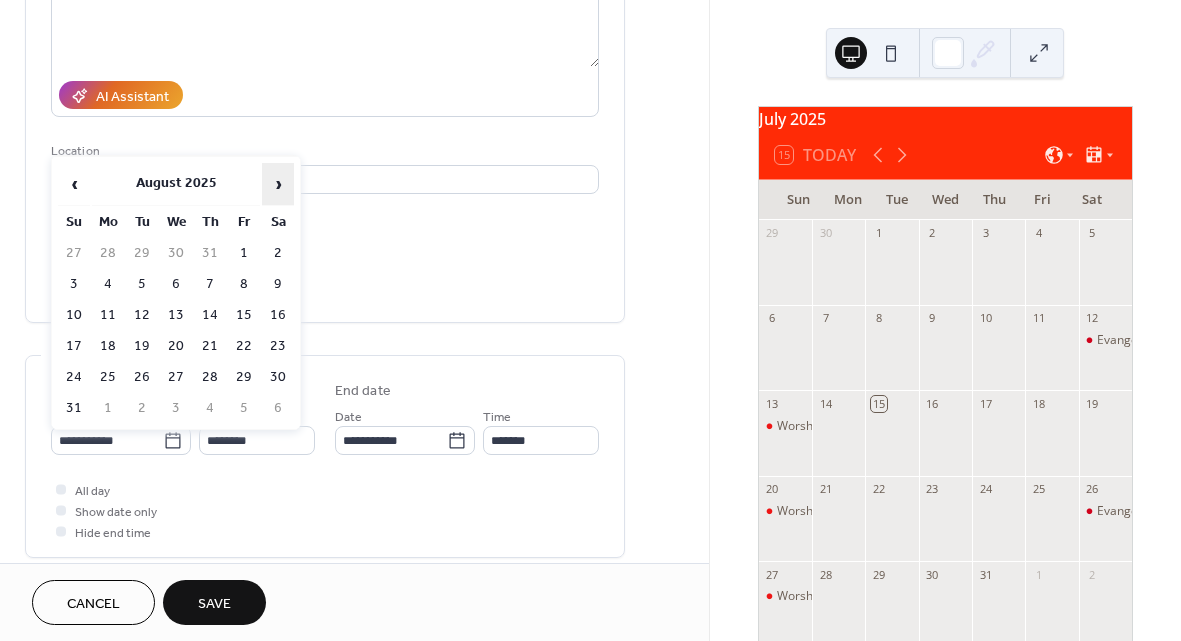 click on "›" at bounding box center (278, 184) 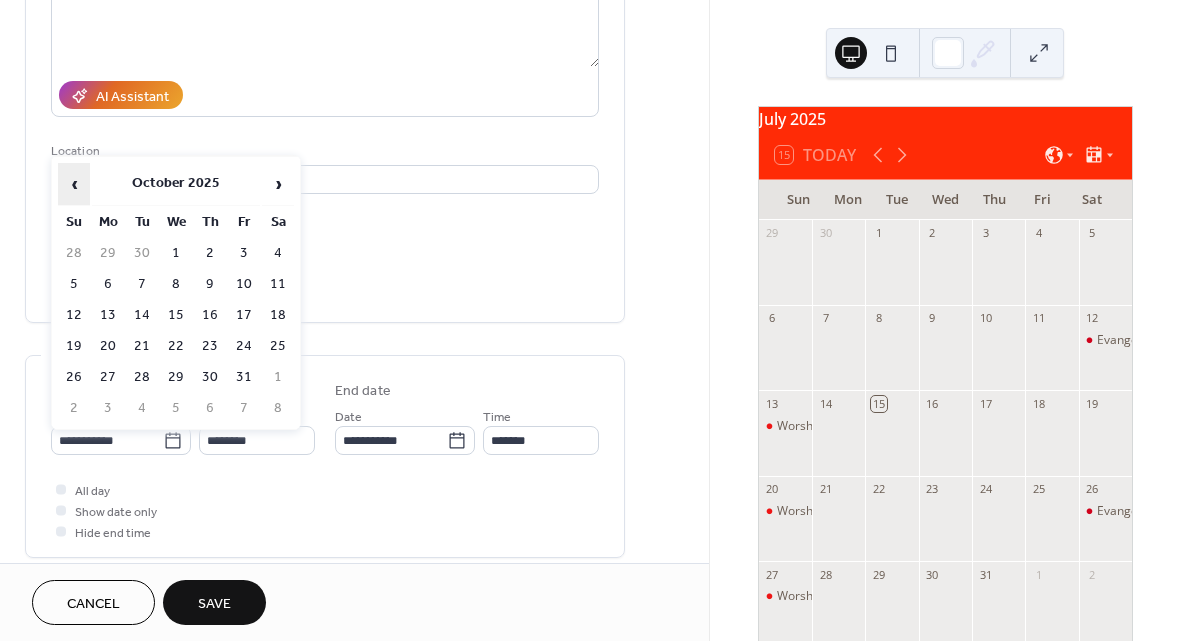 click on "‹" at bounding box center [74, 184] 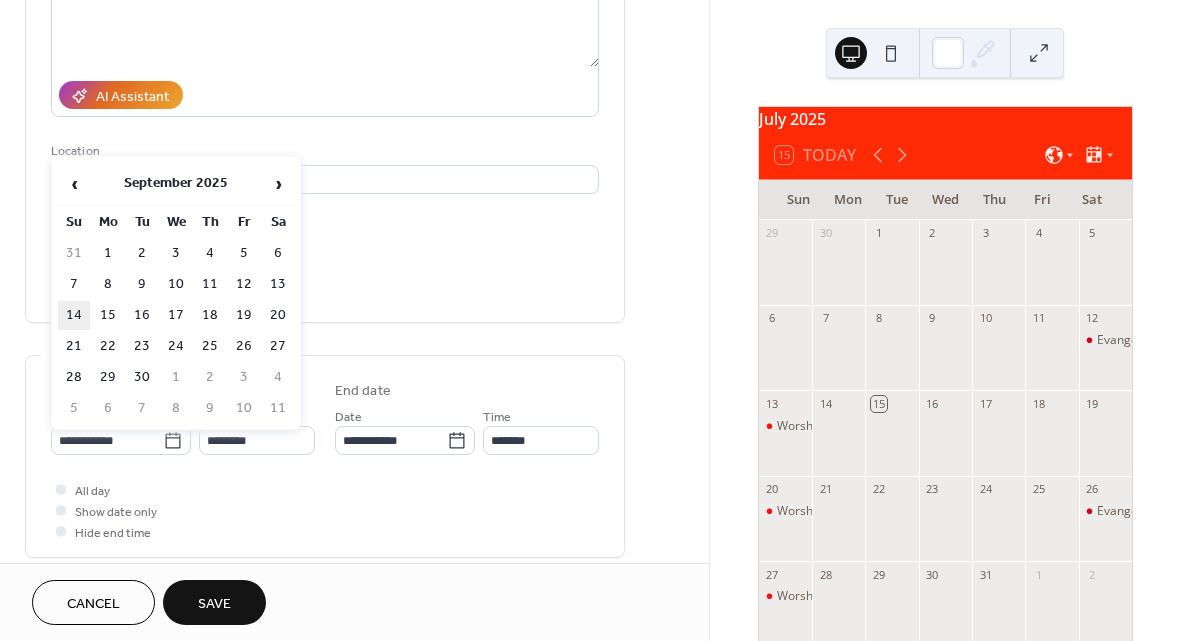 click on "14" at bounding box center (74, 315) 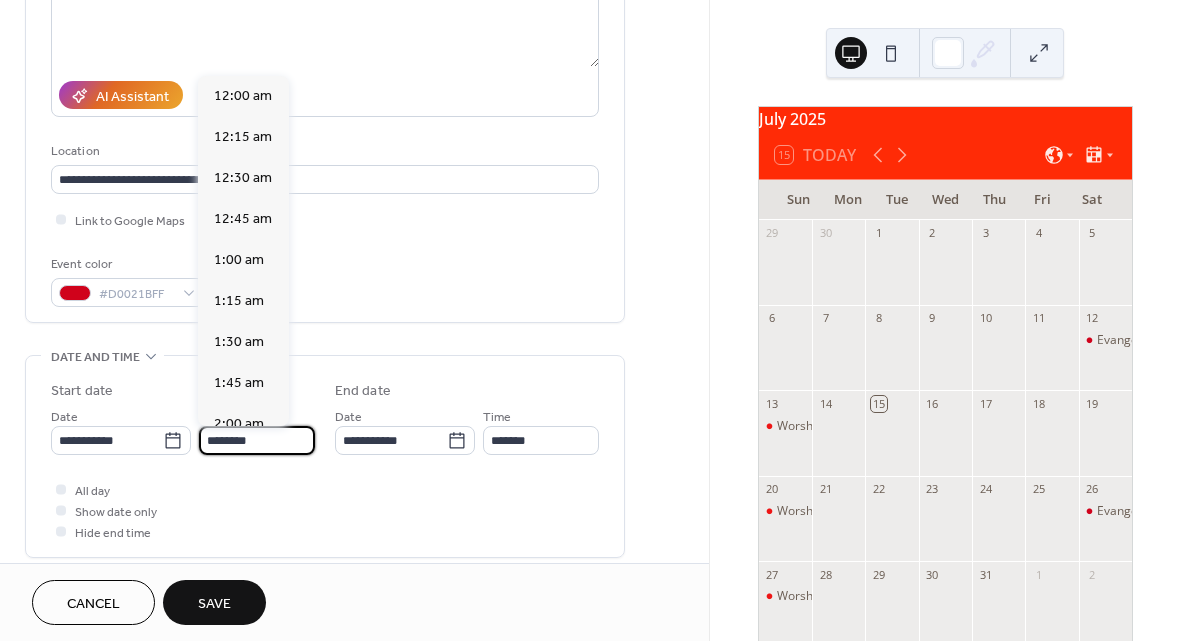 click on "********" at bounding box center (257, 440) 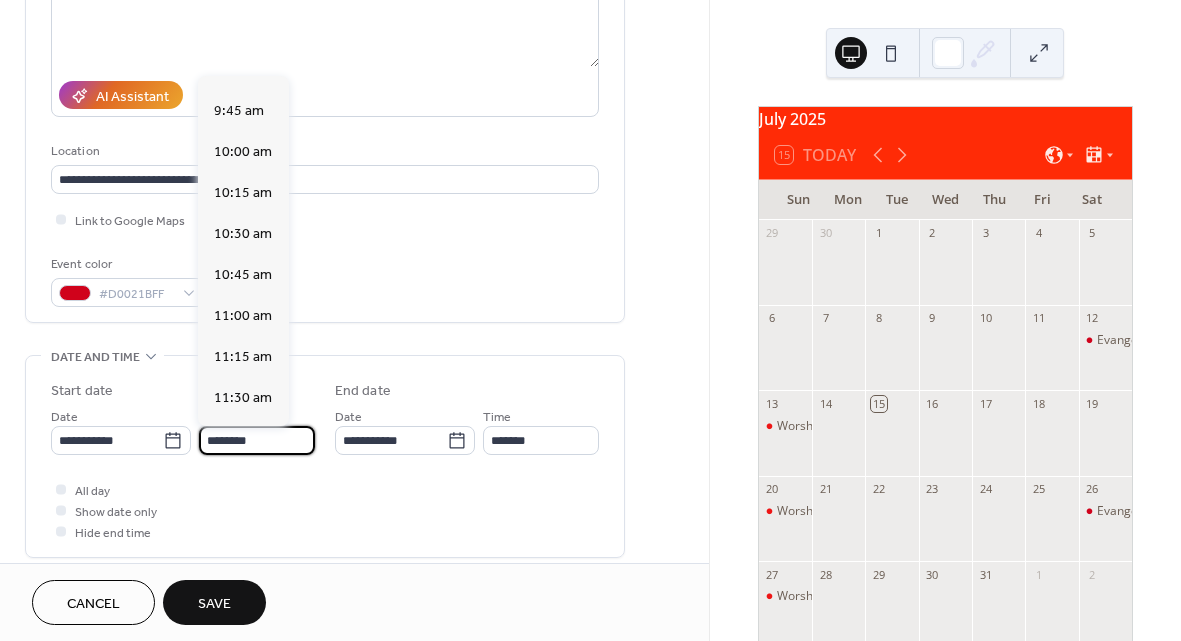 scroll, scrollTop: 1558, scrollLeft: 0, axis: vertical 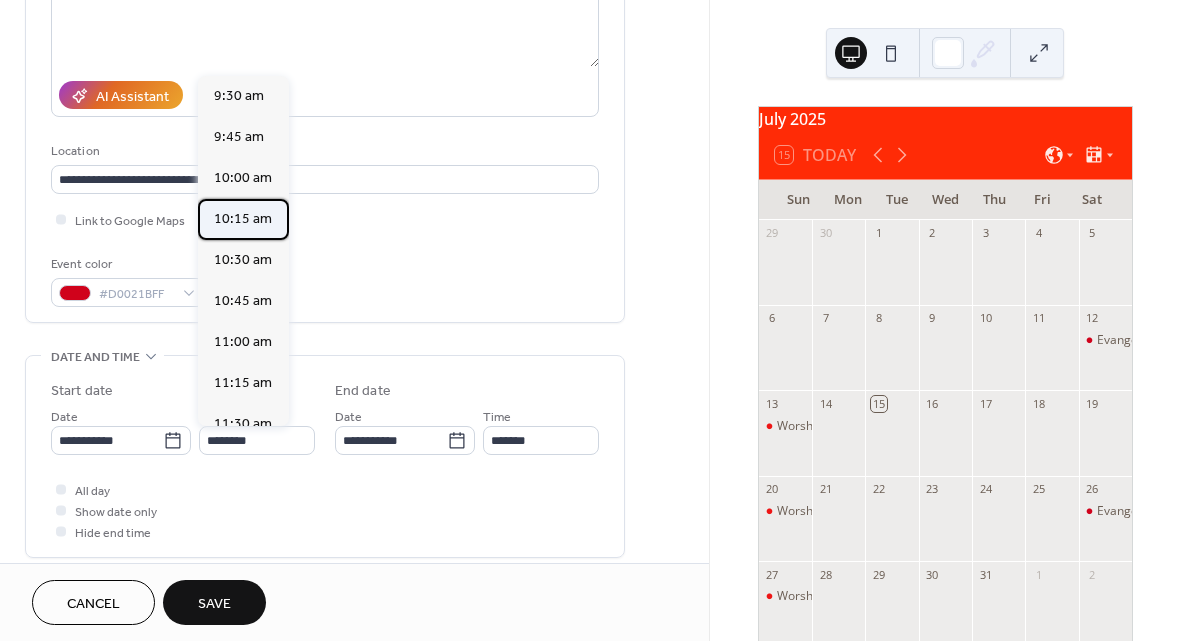 click on "10:15 am" at bounding box center (243, 219) 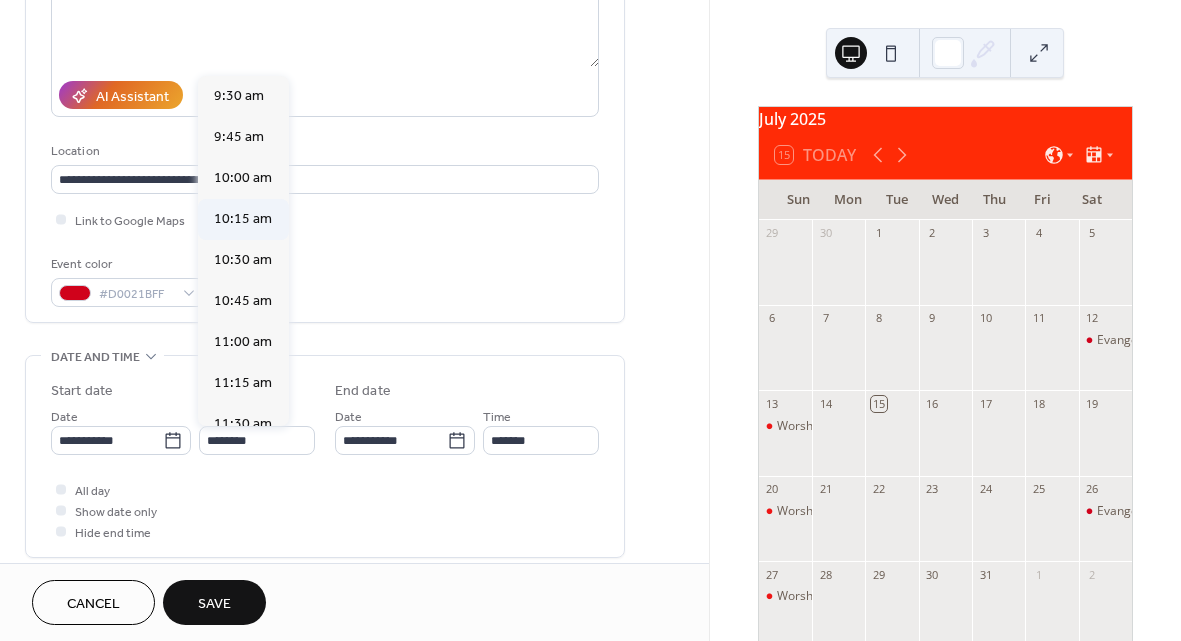 type on "********" 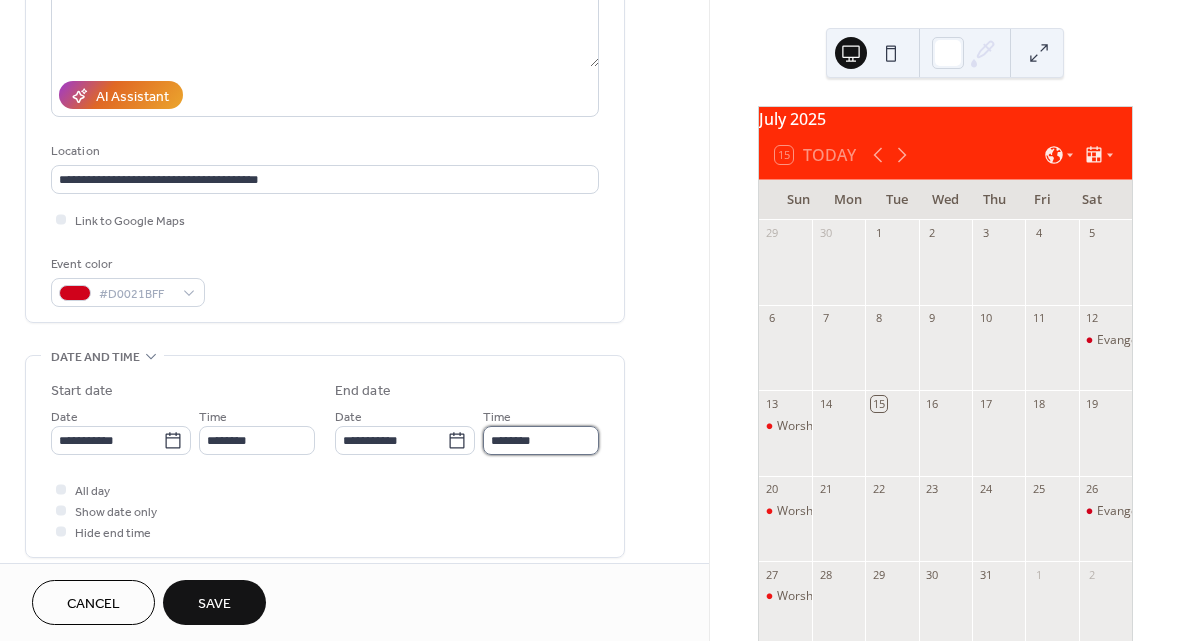 click on "********" at bounding box center (541, 440) 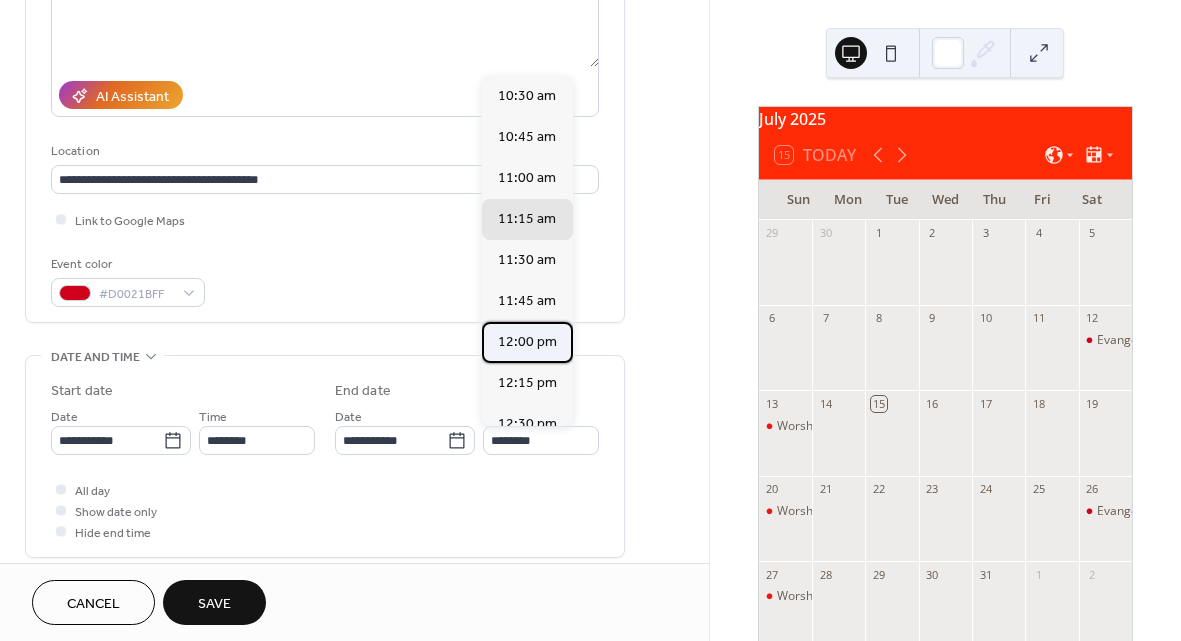 click on "12:00 pm" at bounding box center (527, 342) 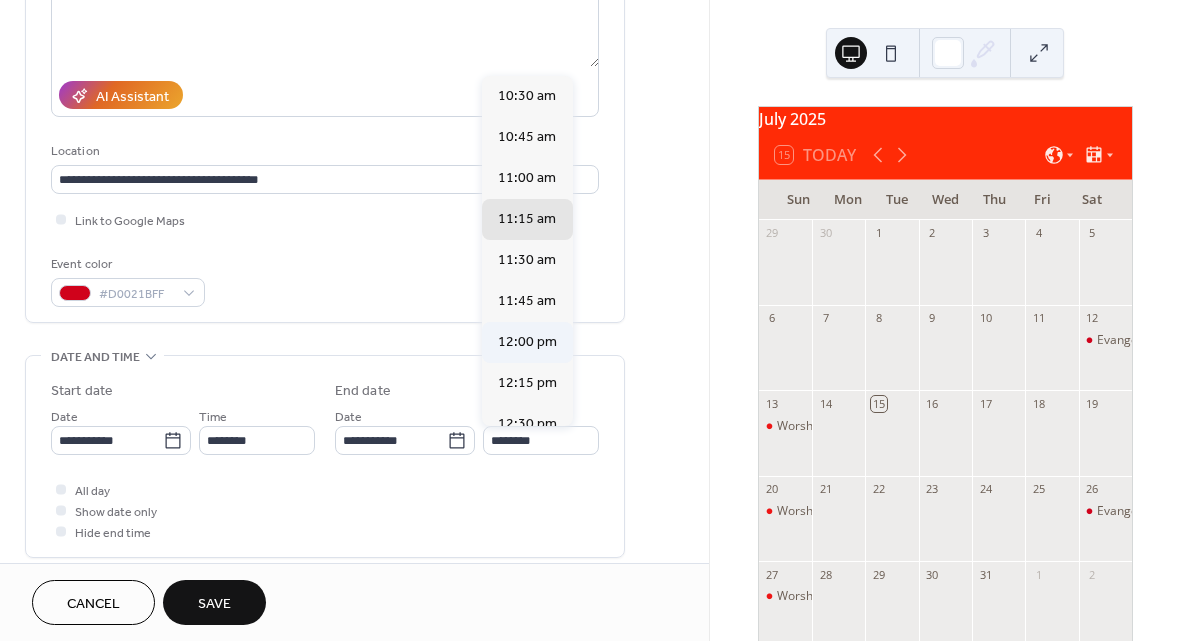 type on "********" 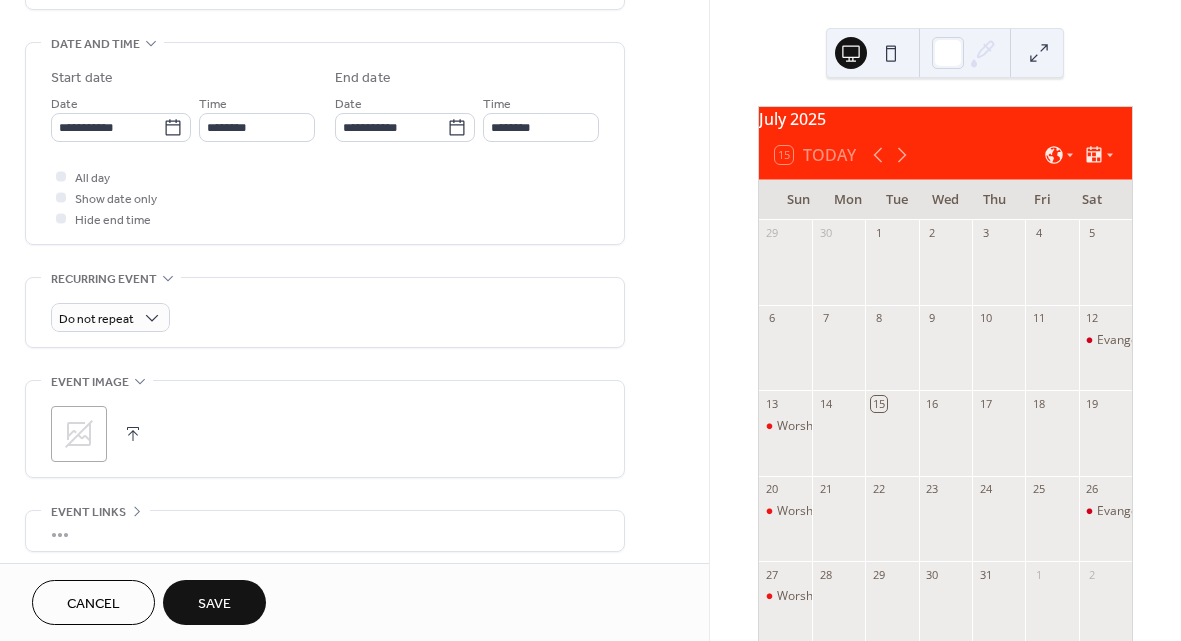 scroll, scrollTop: 628, scrollLeft: 0, axis: vertical 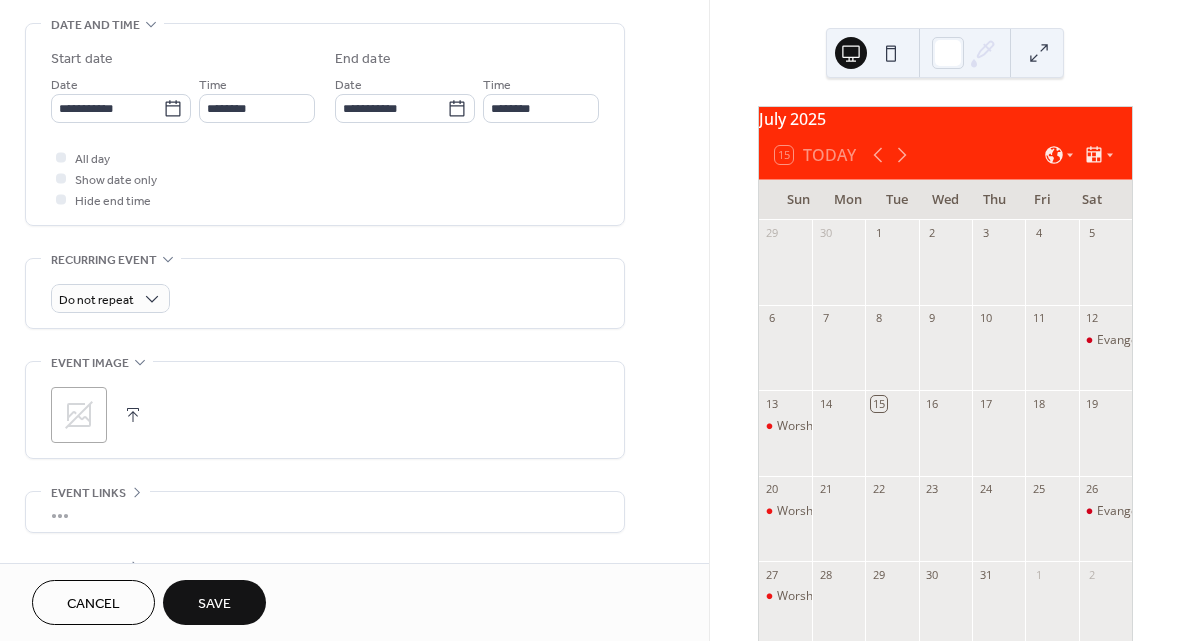 click at bounding box center [133, 415] 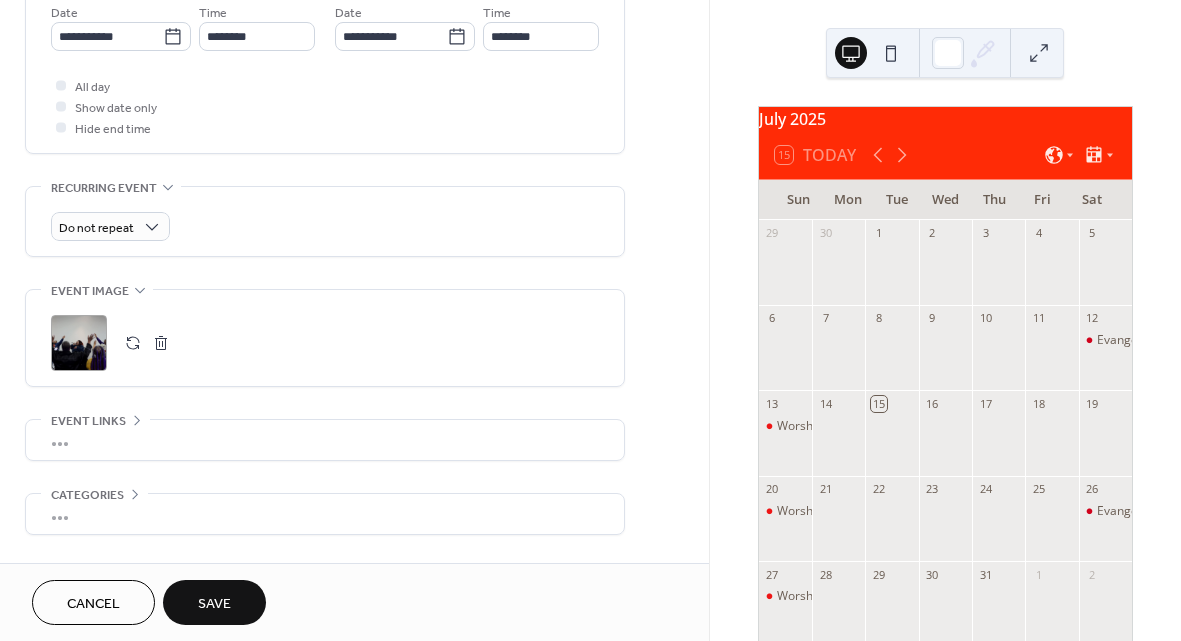 scroll, scrollTop: 766, scrollLeft: 0, axis: vertical 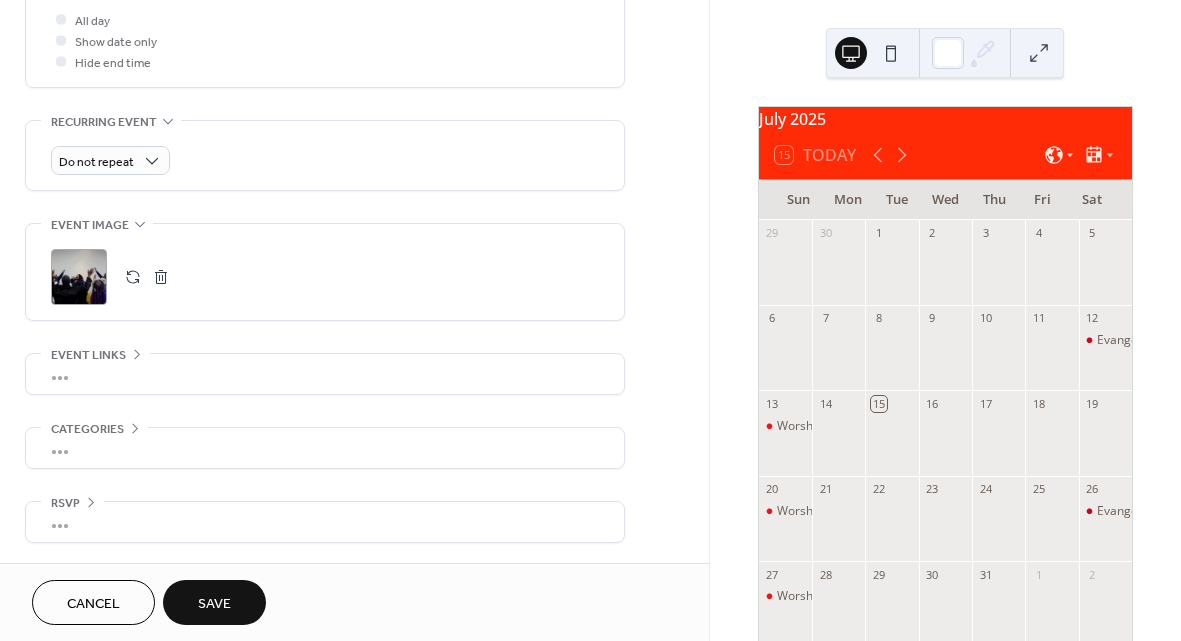 click on "Save" at bounding box center [214, 602] 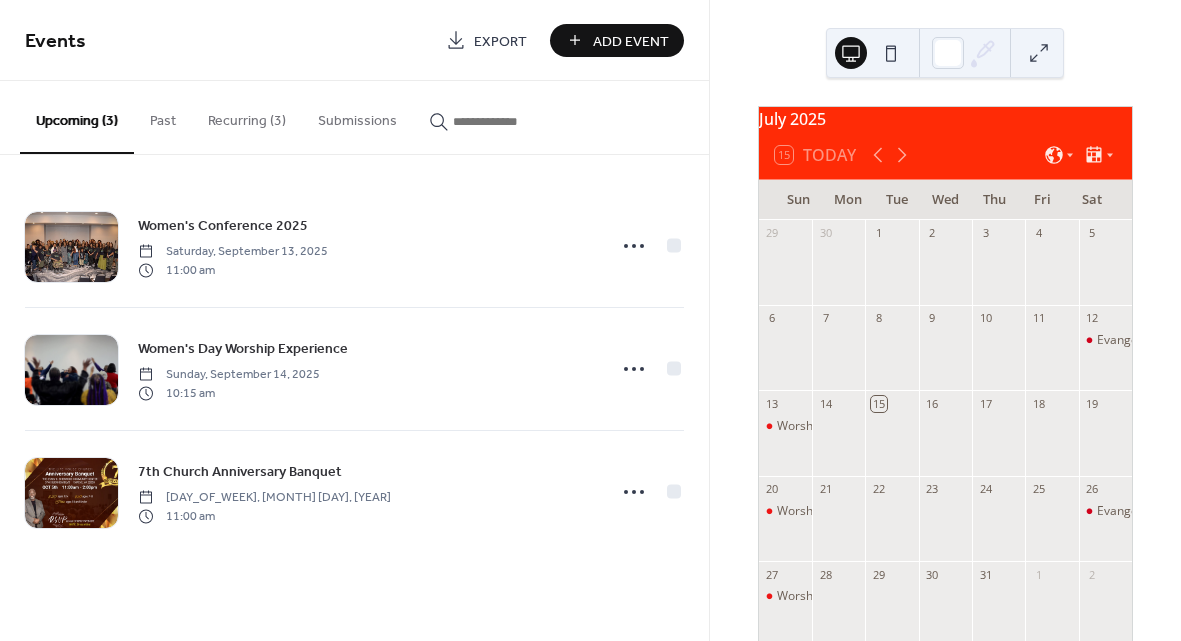 click on "Add Event" at bounding box center (631, 41) 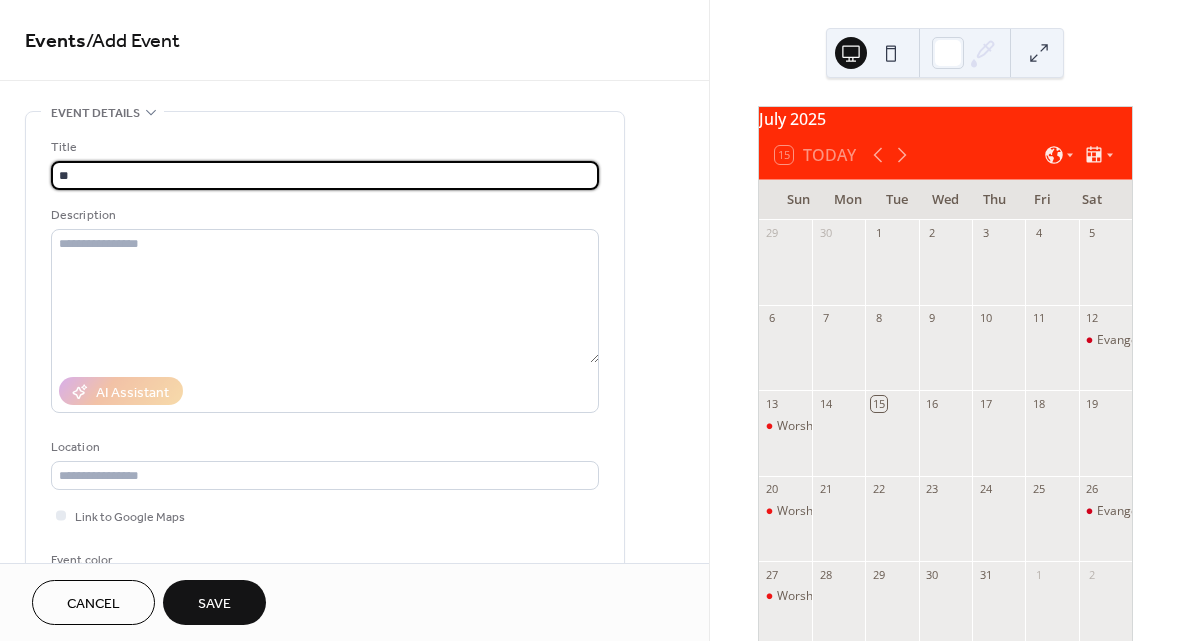 type on "*" 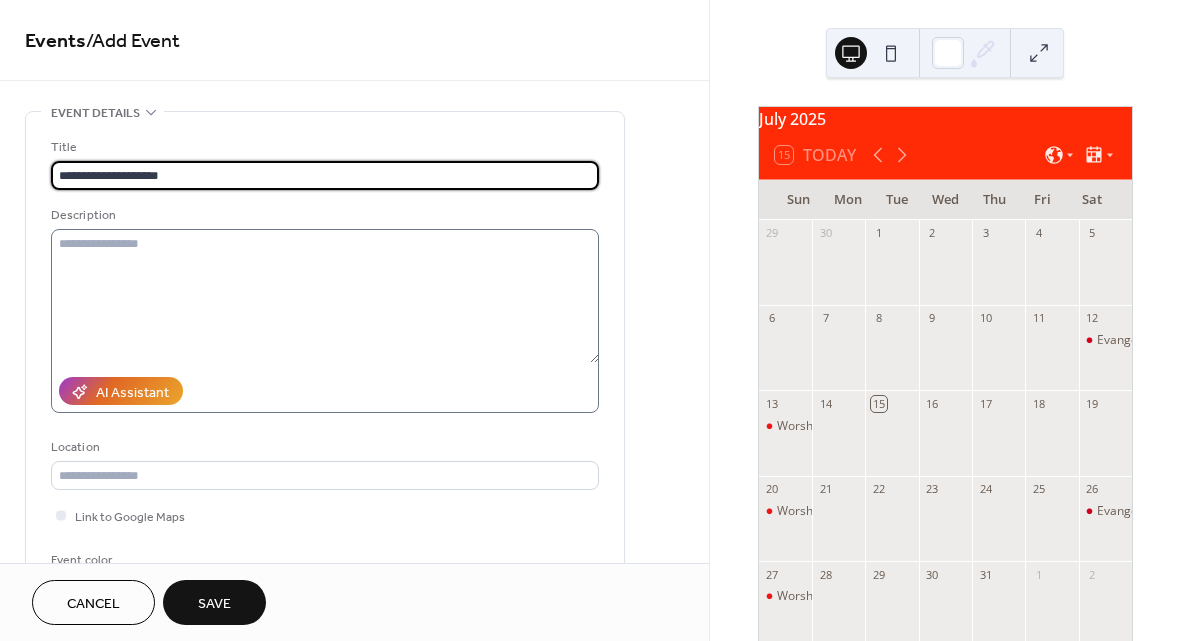 type on "**********" 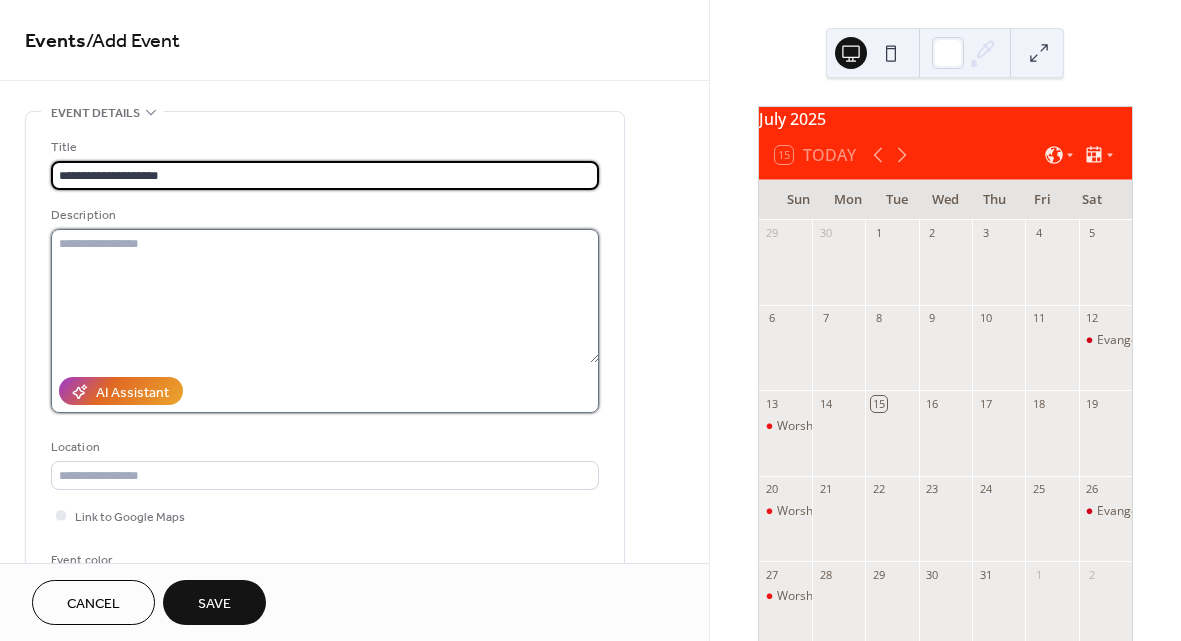 click at bounding box center (325, 296) 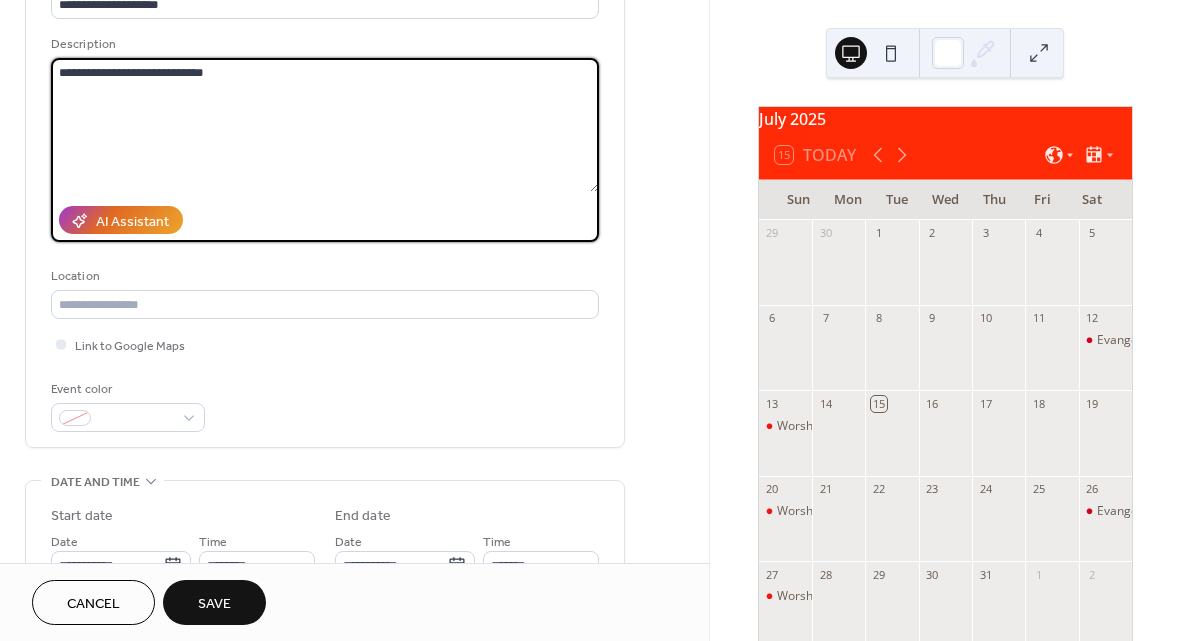 scroll, scrollTop: 181, scrollLeft: 0, axis: vertical 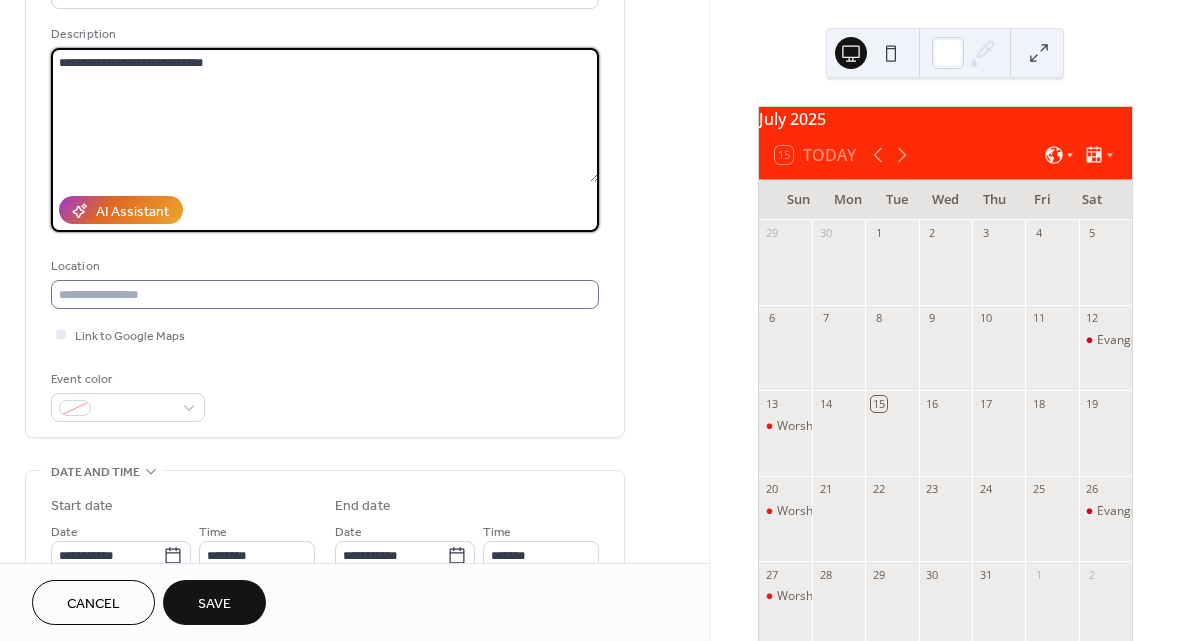 type on "**********" 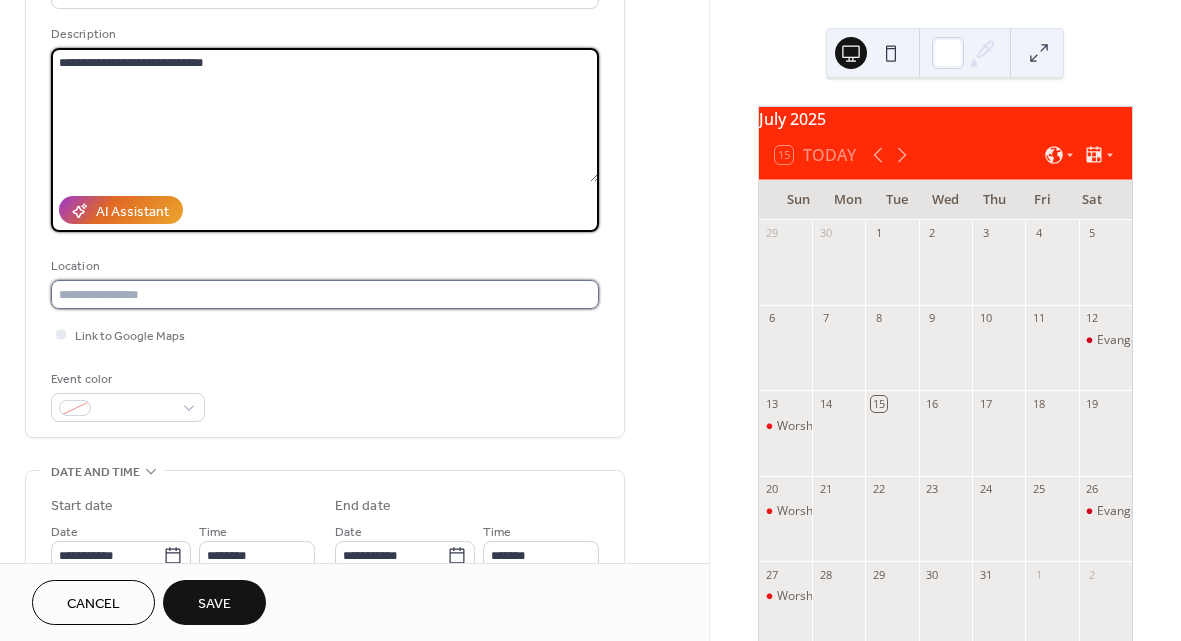 click at bounding box center (325, 294) 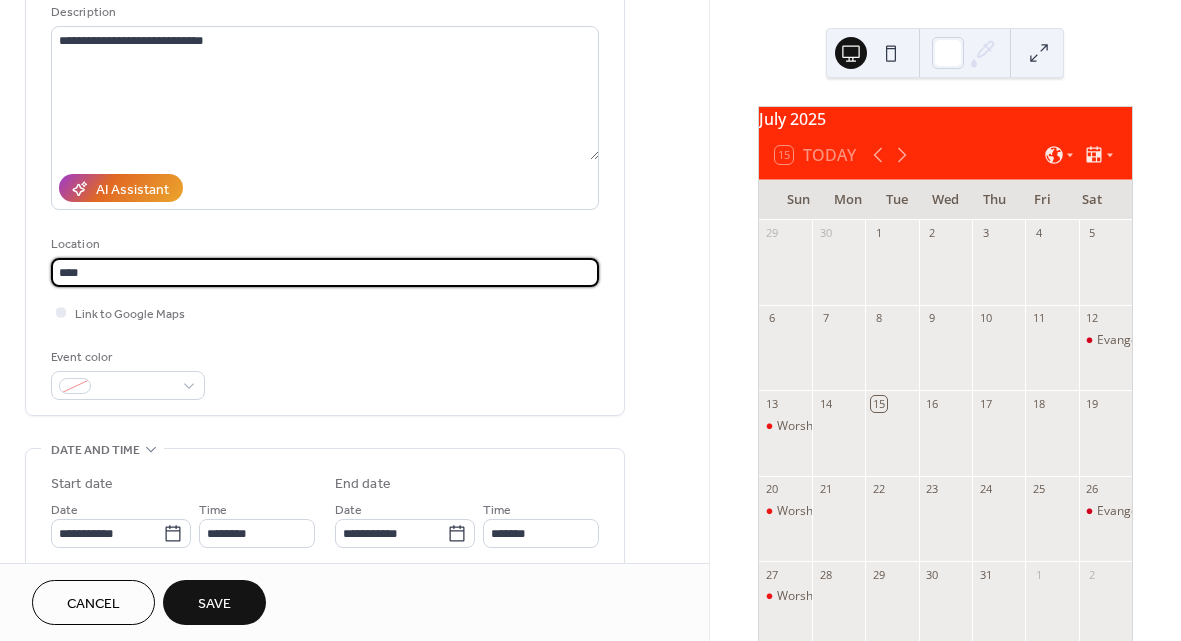 scroll, scrollTop: 214, scrollLeft: 0, axis: vertical 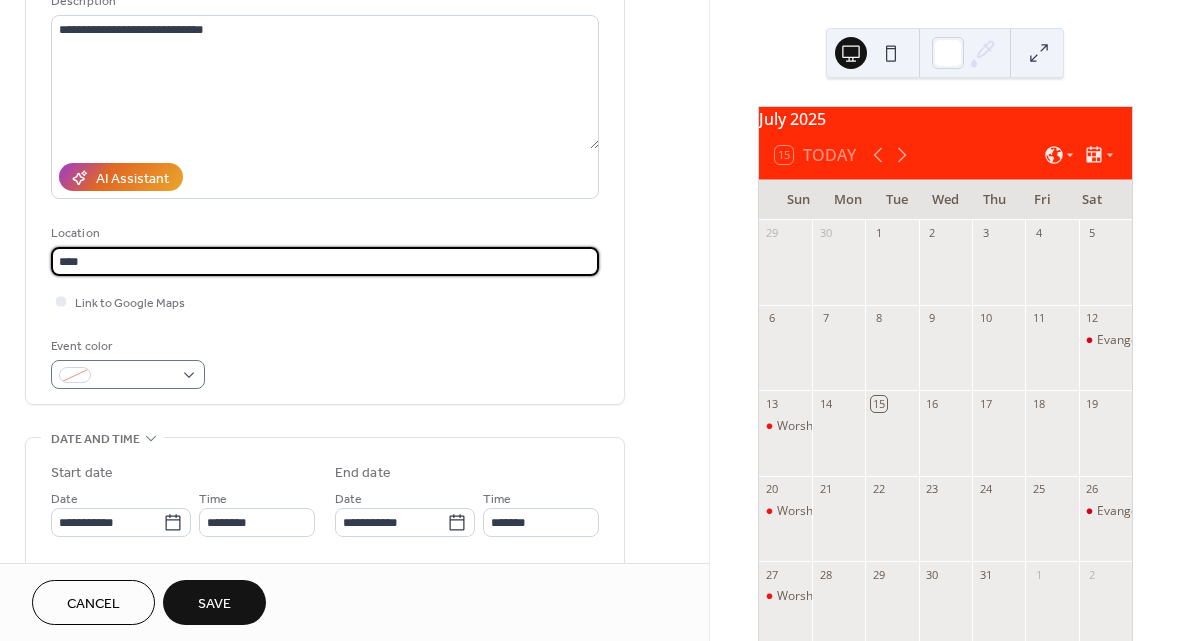 type on "****" 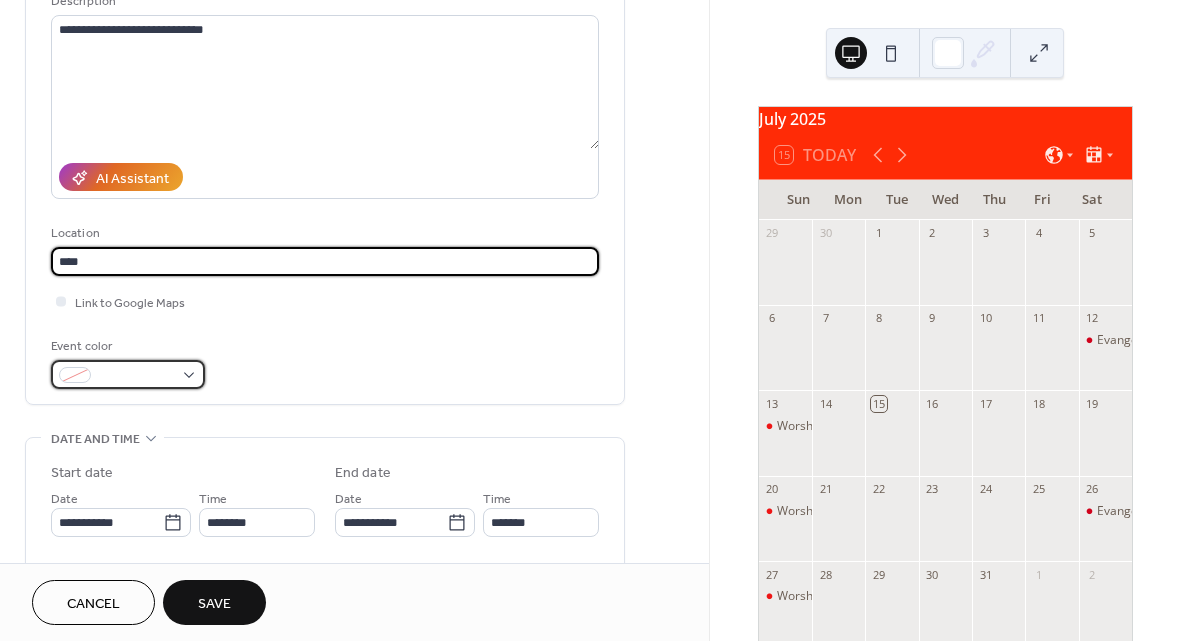 click at bounding box center [128, 374] 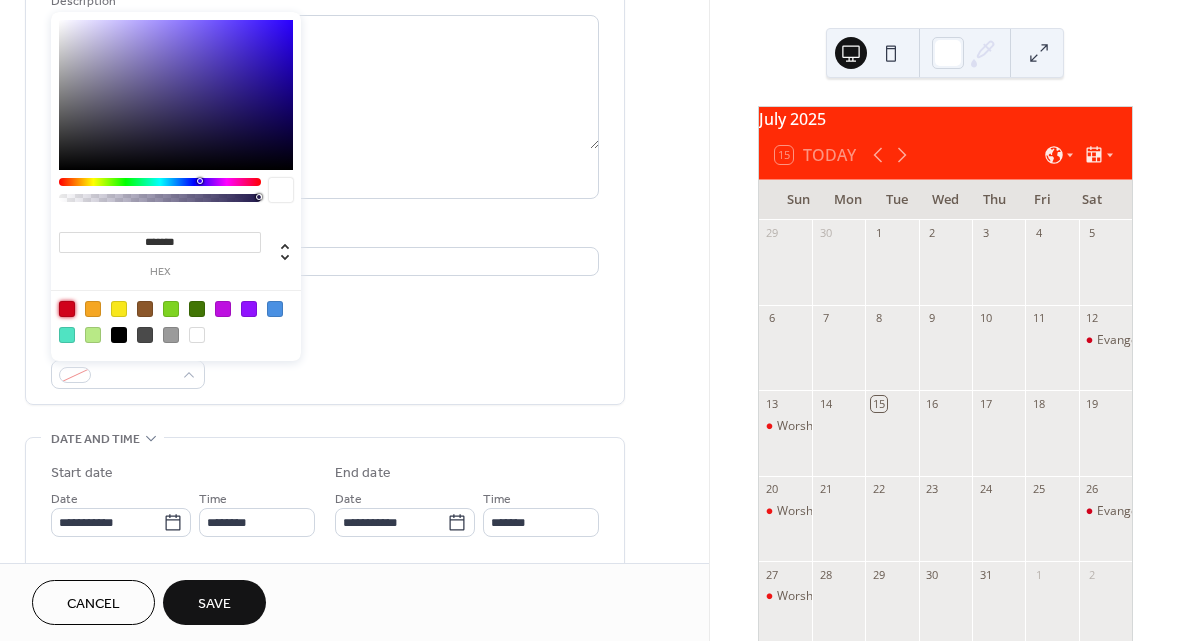 click at bounding box center [67, 309] 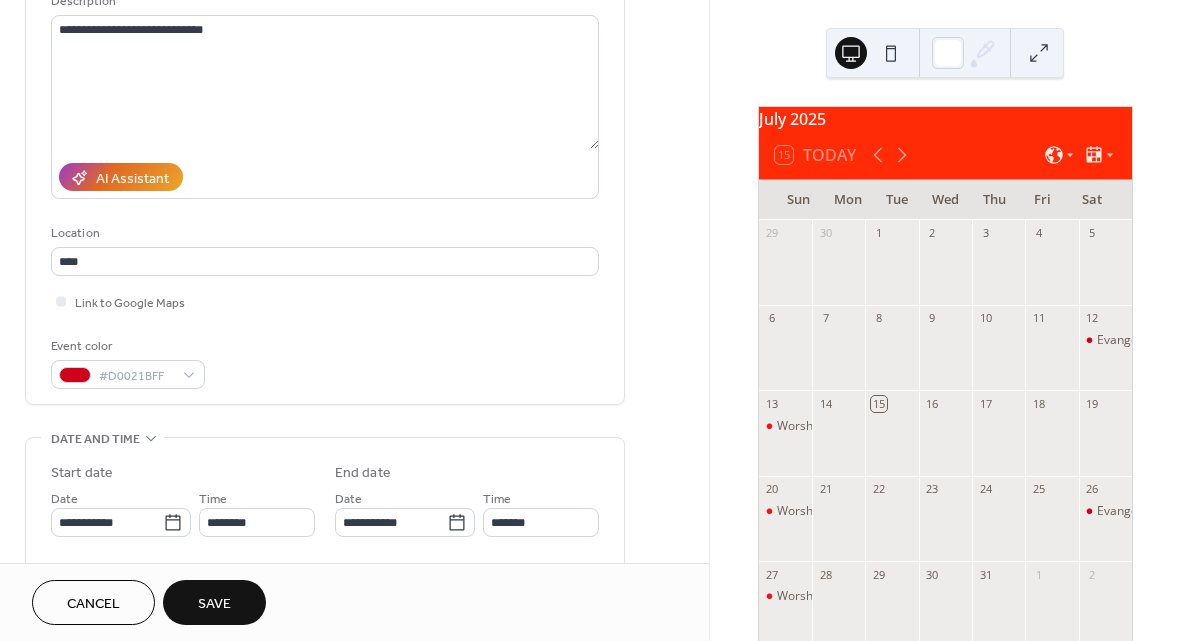 click on "Event color #D0021BFF" at bounding box center [325, 362] 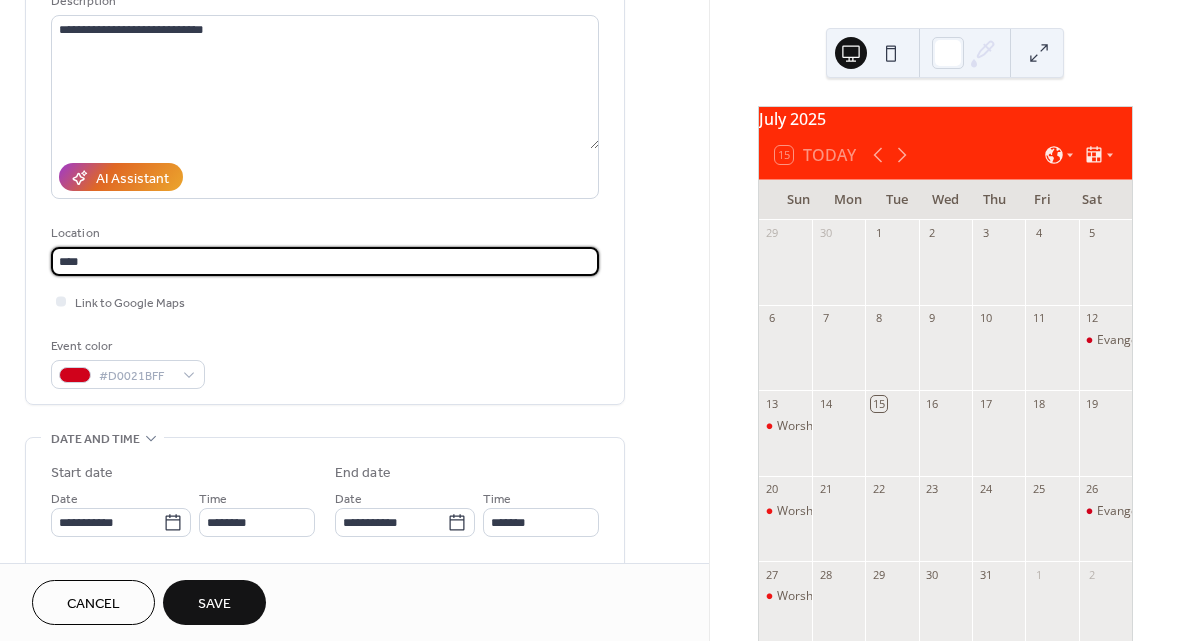 click on "****" at bounding box center [325, 261] 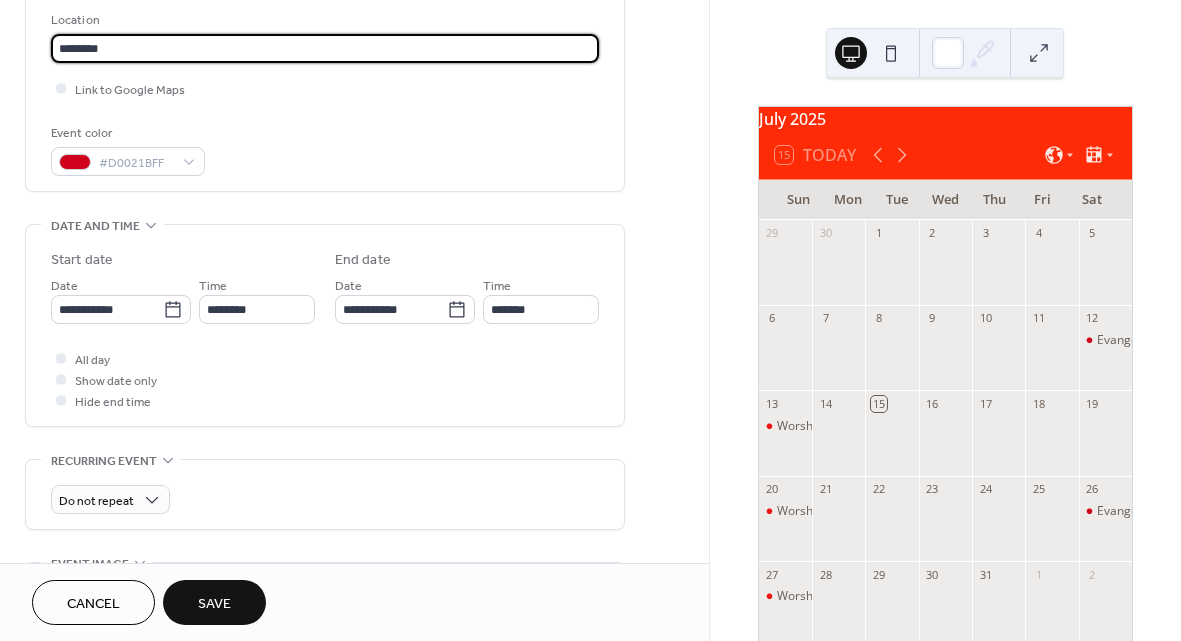 scroll, scrollTop: 436, scrollLeft: 0, axis: vertical 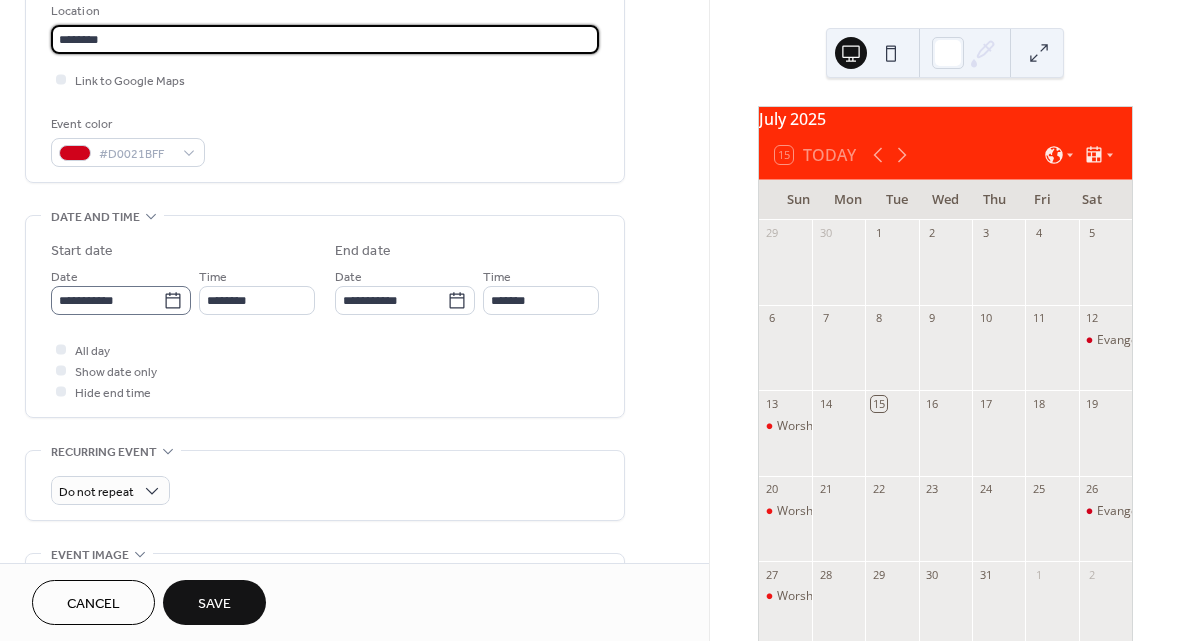 type on "********" 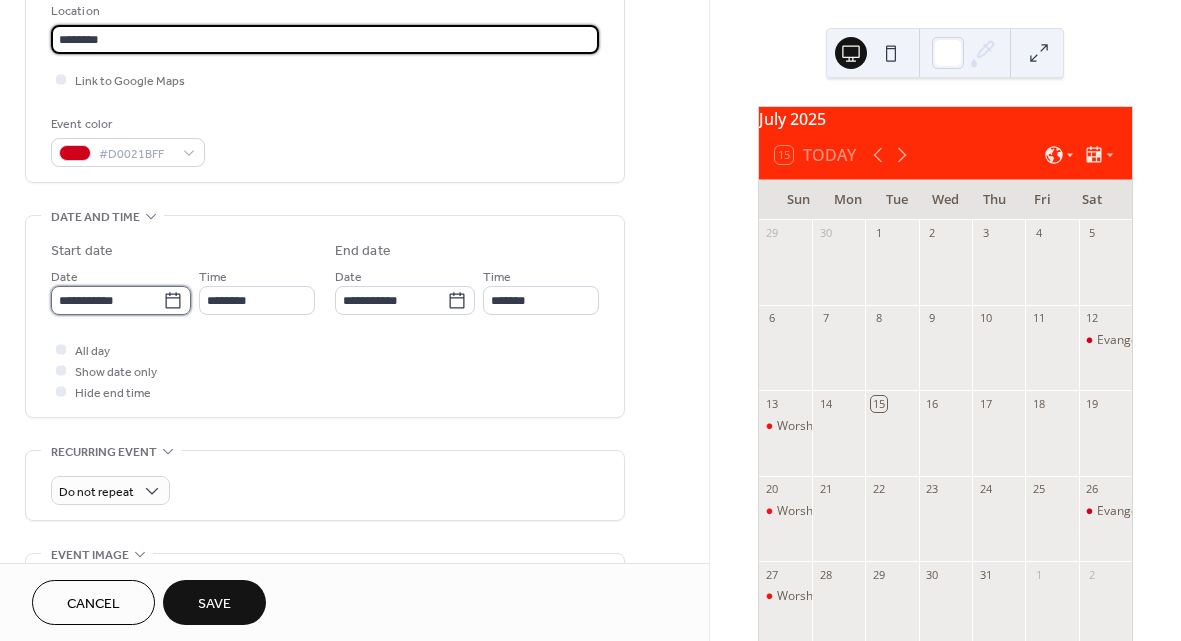 click on "**********" at bounding box center (107, 300) 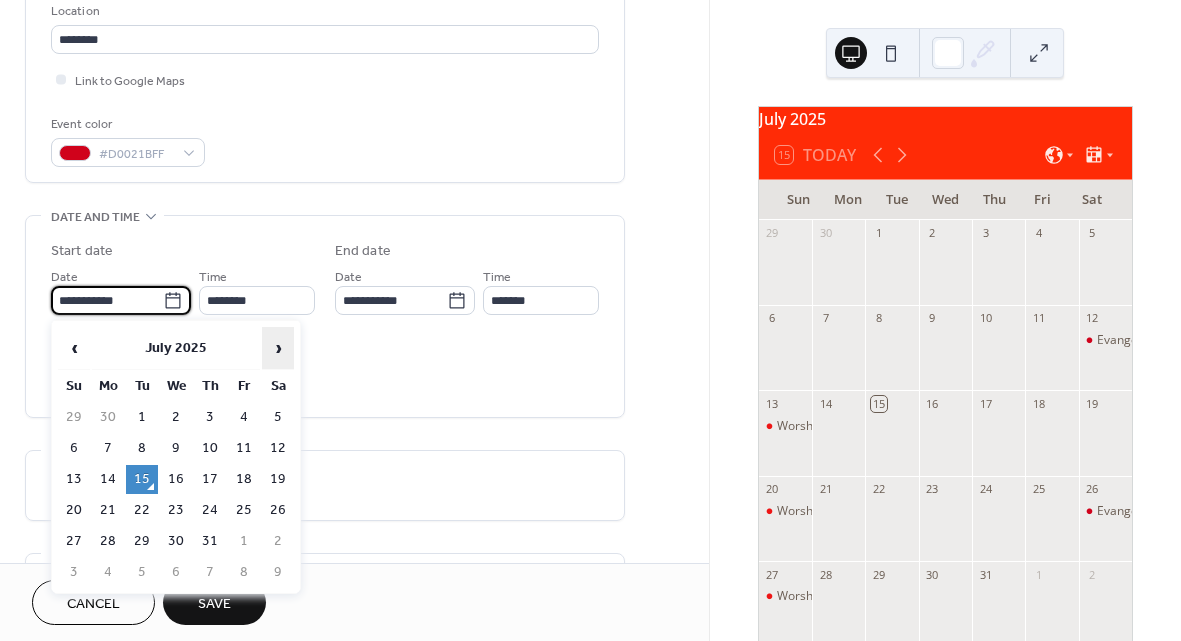 click on "›" at bounding box center [278, 348] 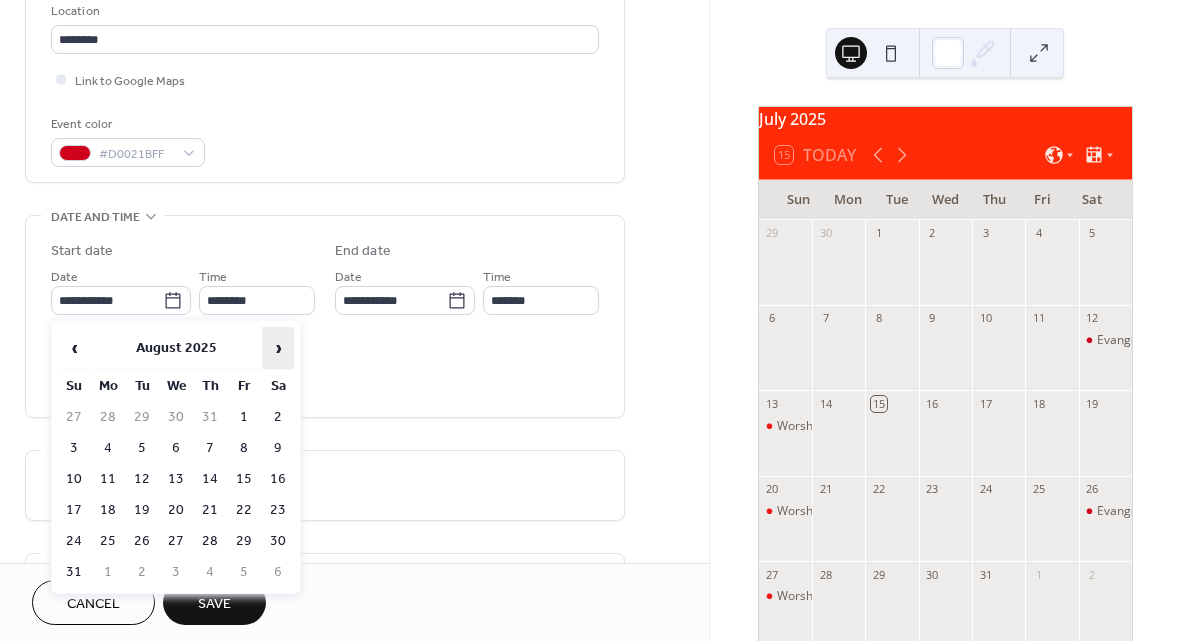 click on "›" at bounding box center (278, 348) 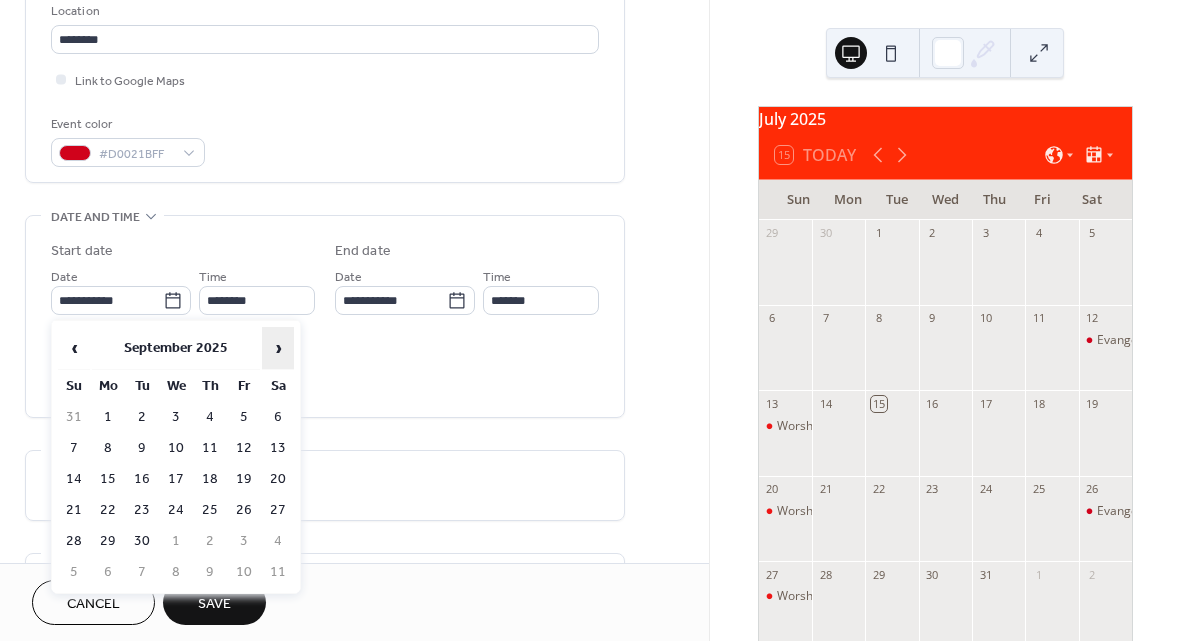 click on "›" at bounding box center (278, 348) 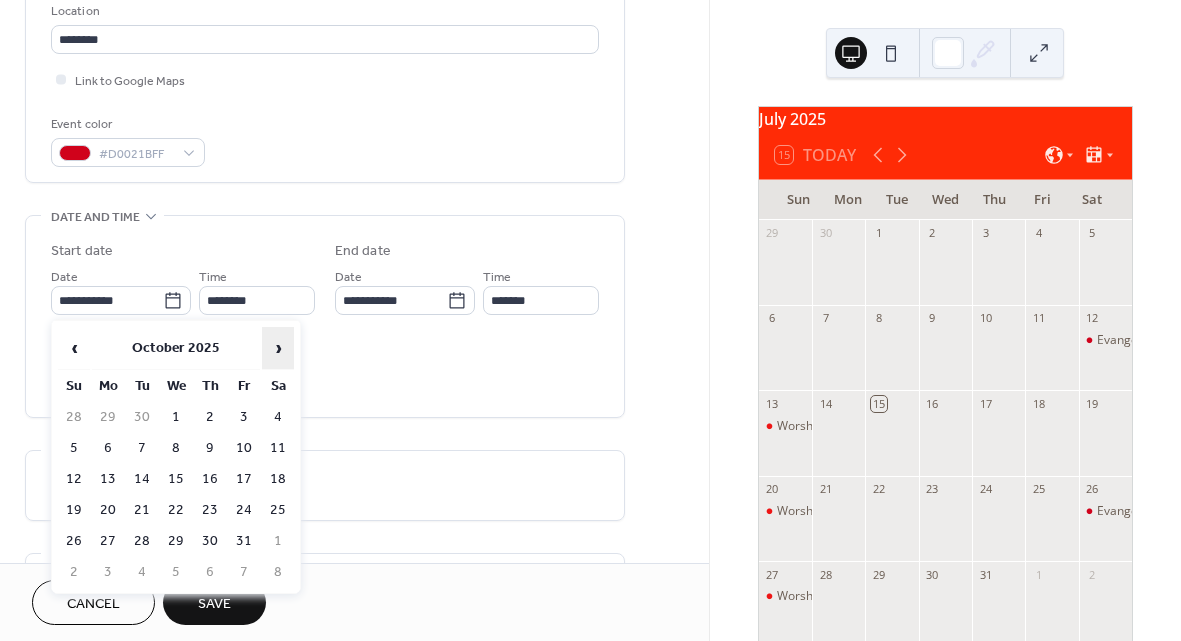 click on "›" at bounding box center [278, 348] 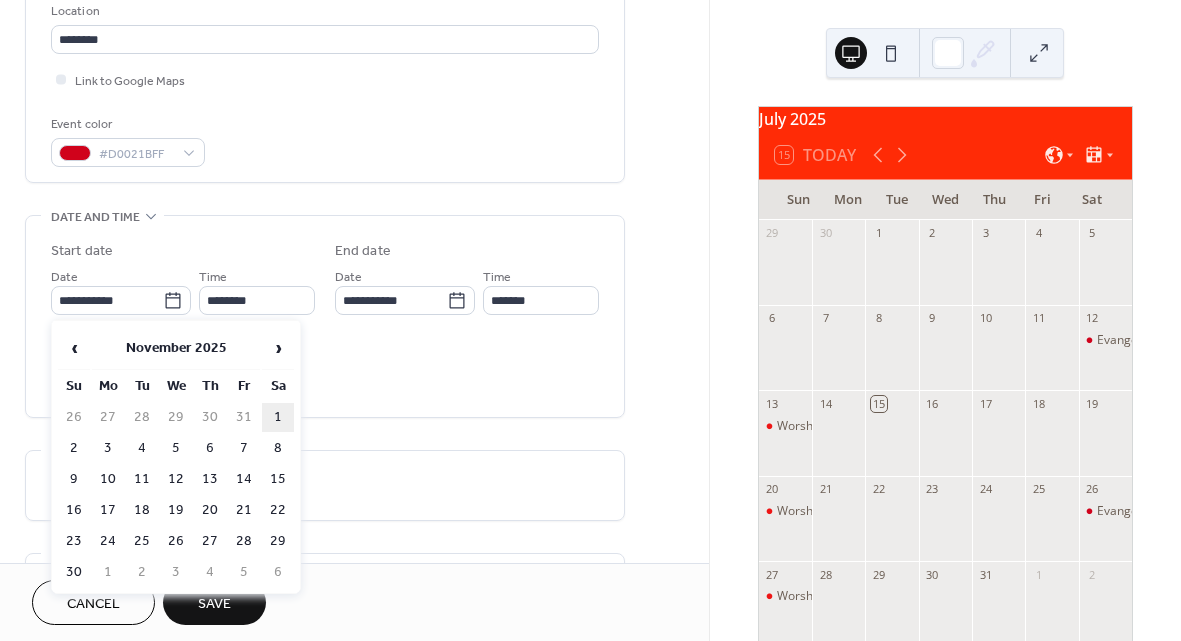 click on "1" at bounding box center [278, 417] 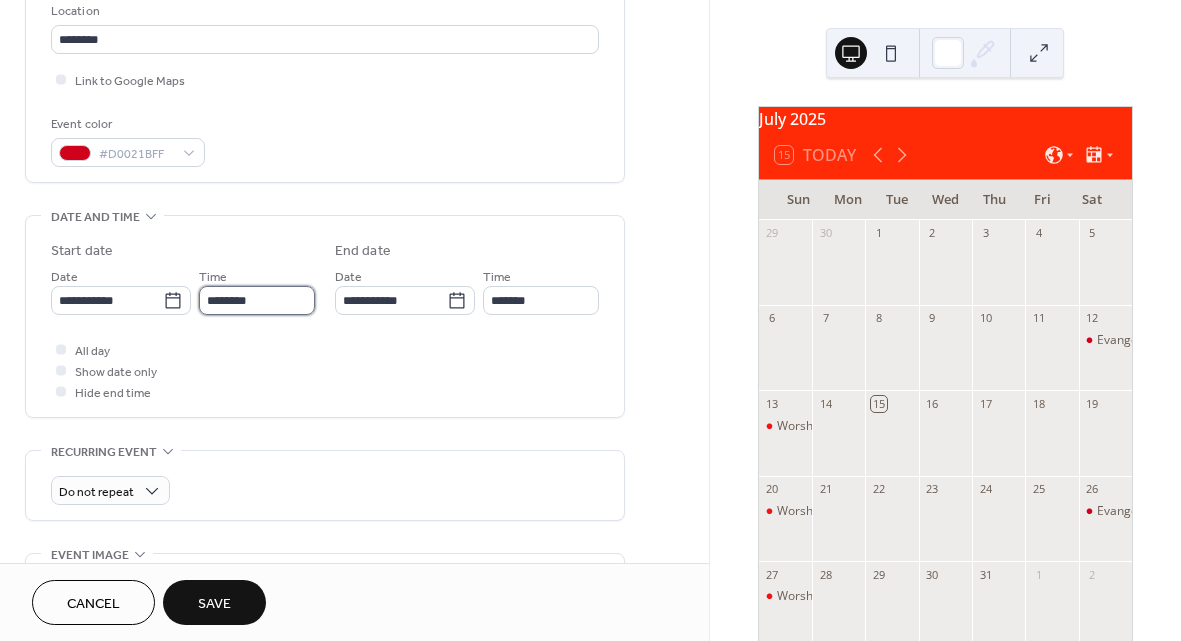 click on "********" at bounding box center [257, 300] 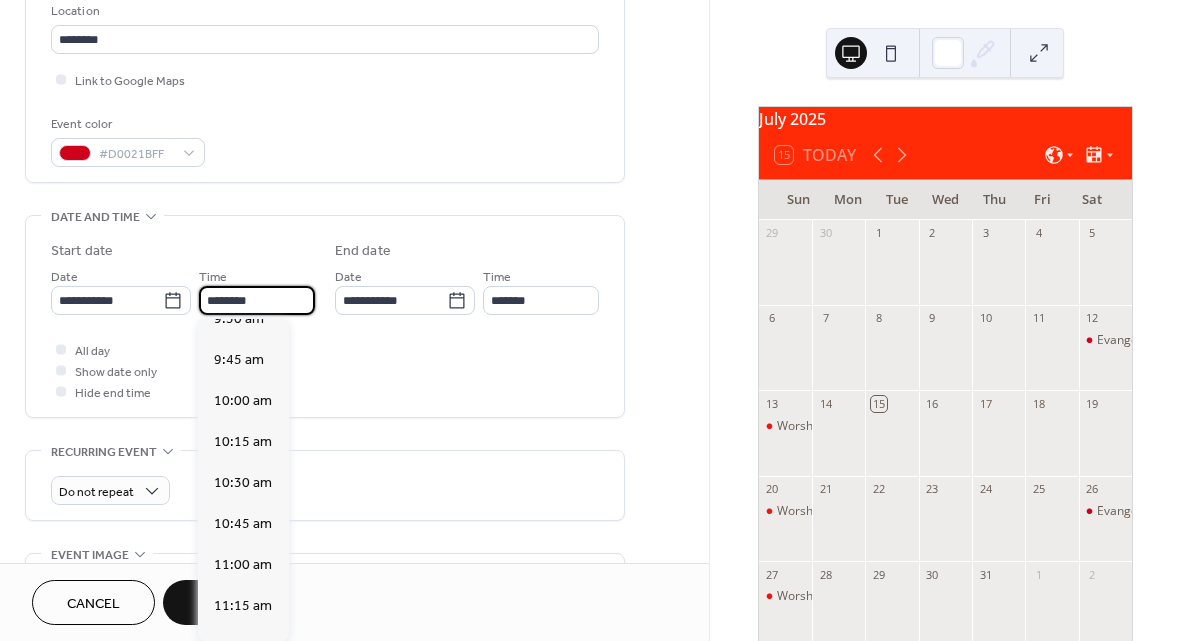 scroll, scrollTop: 1569, scrollLeft: 0, axis: vertical 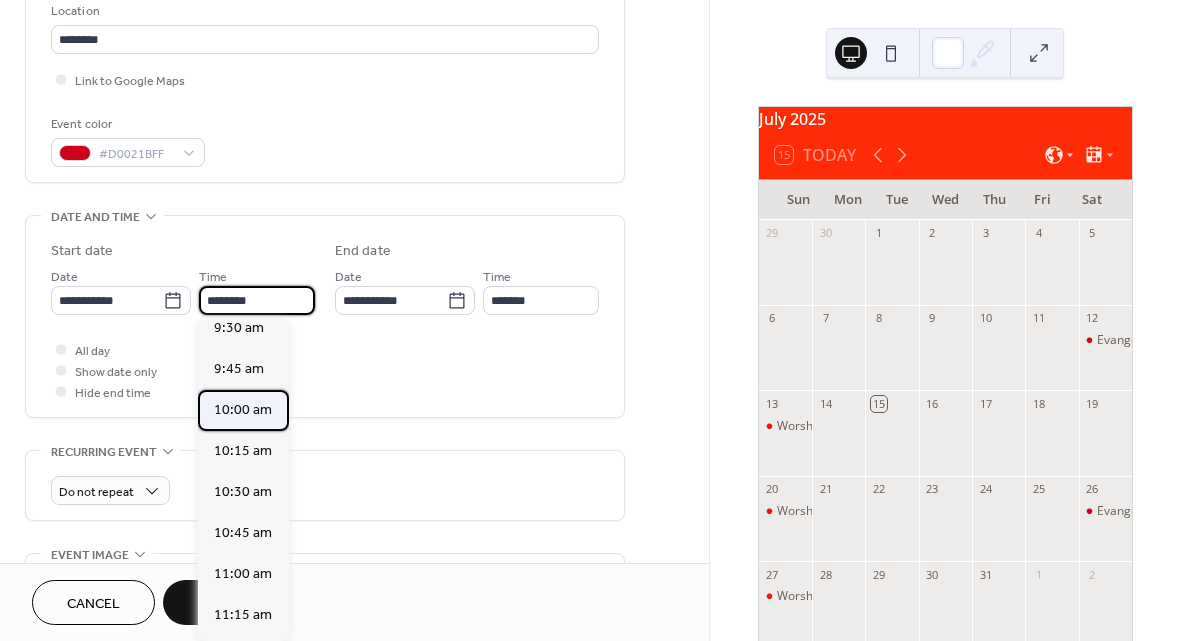 click on "10:00 am" at bounding box center [243, 410] 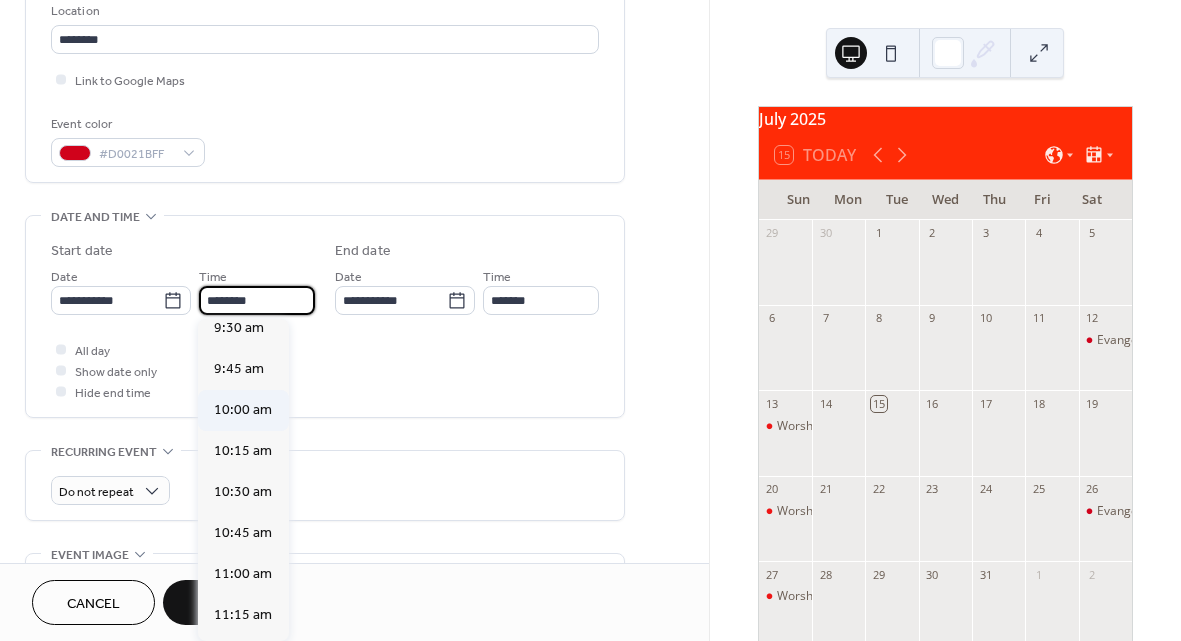 type on "********" 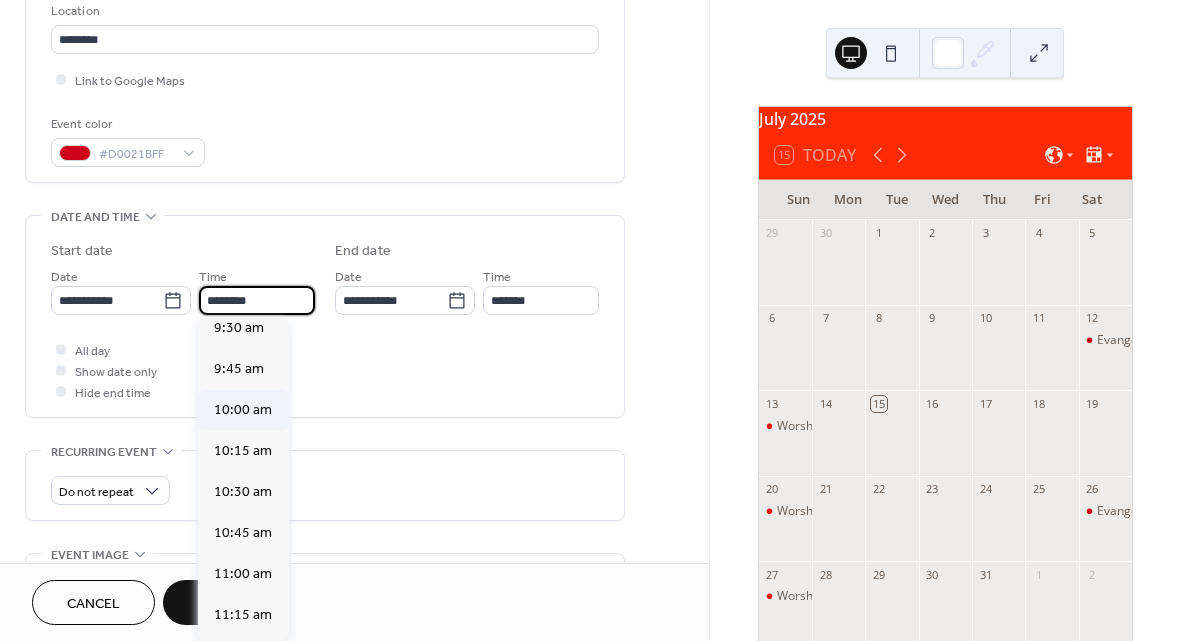 type on "********" 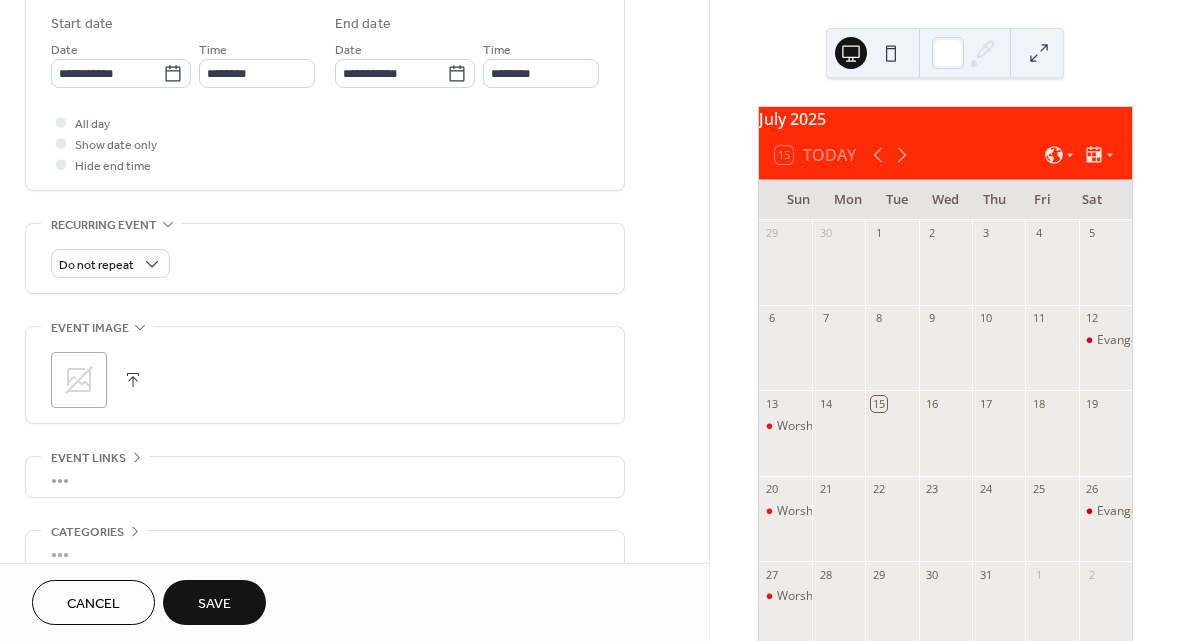 scroll, scrollTop: 679, scrollLeft: 0, axis: vertical 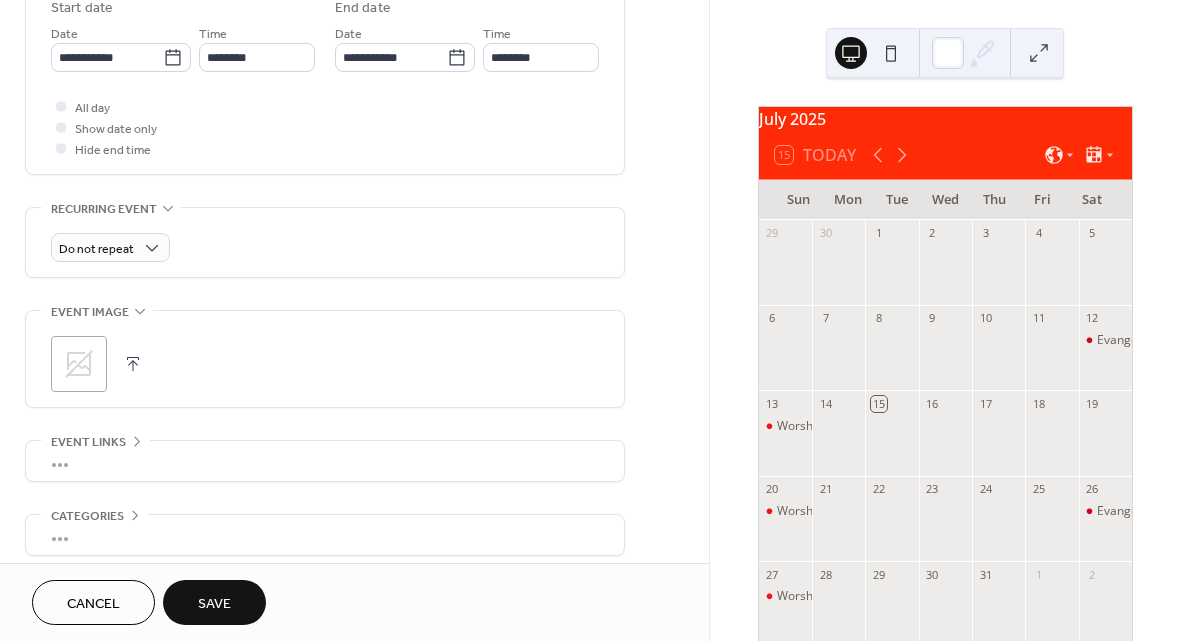 click at bounding box center (133, 364) 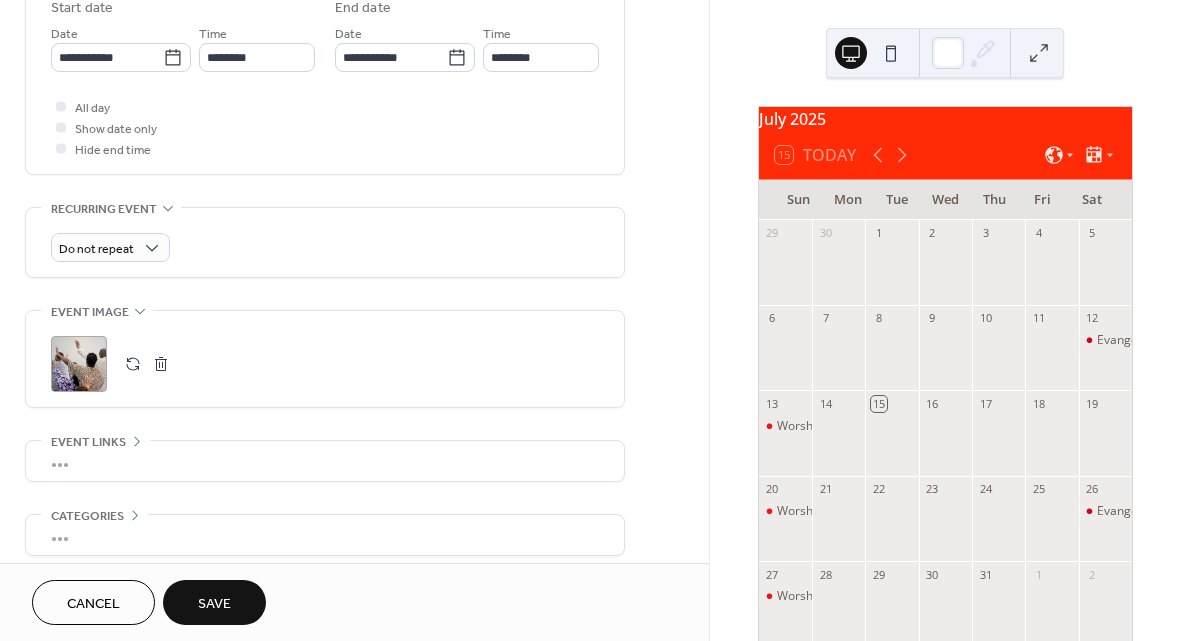 scroll, scrollTop: 766, scrollLeft: 0, axis: vertical 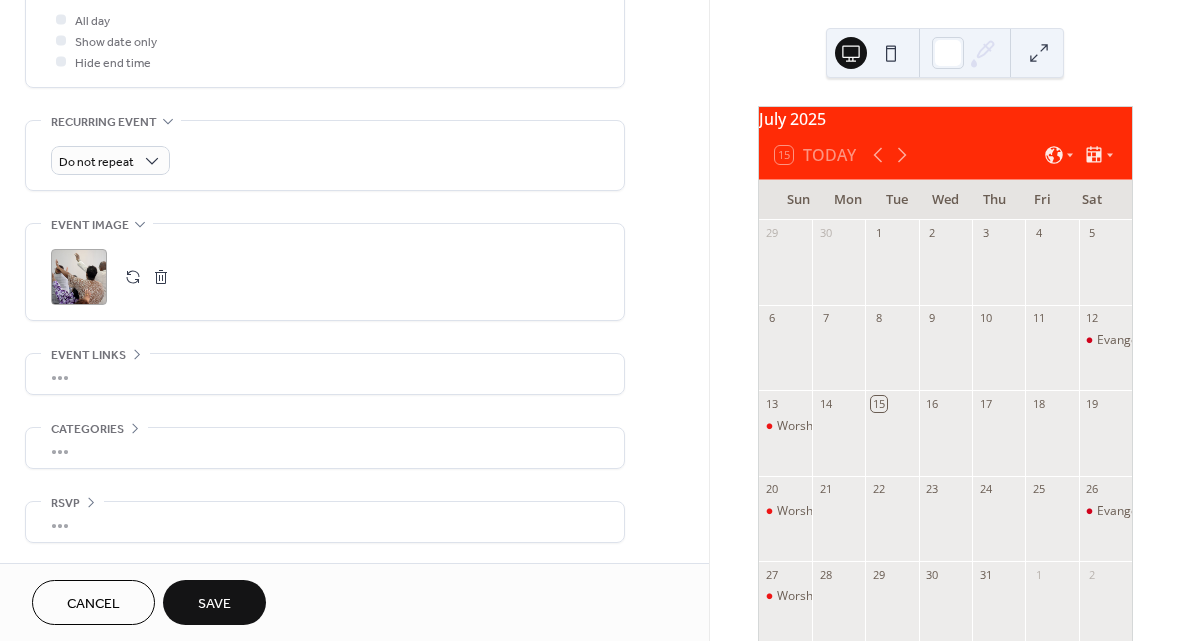 click on "Save" at bounding box center (214, 604) 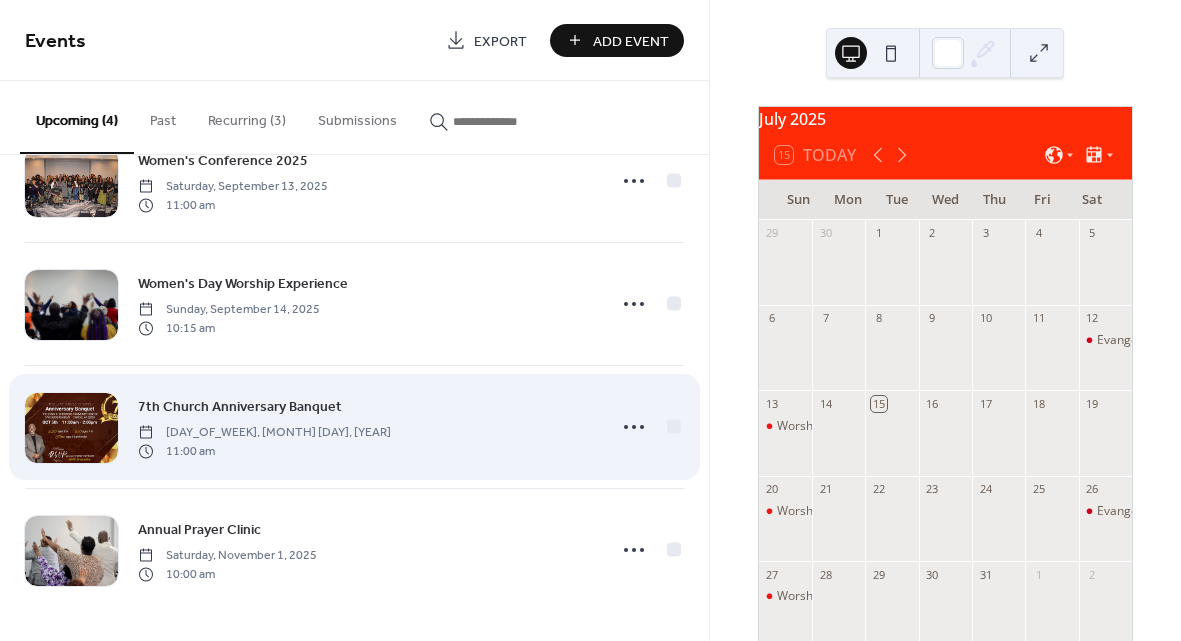 scroll, scrollTop: 0, scrollLeft: 0, axis: both 